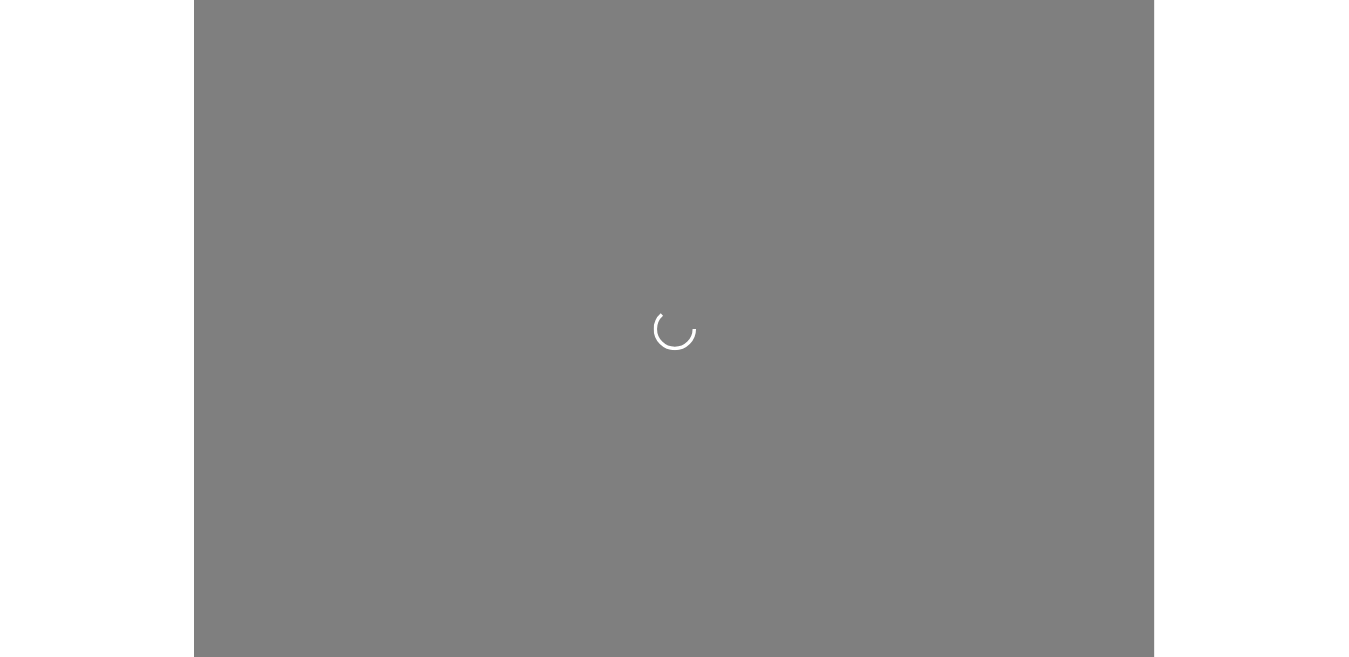 scroll, scrollTop: 0, scrollLeft: 0, axis: both 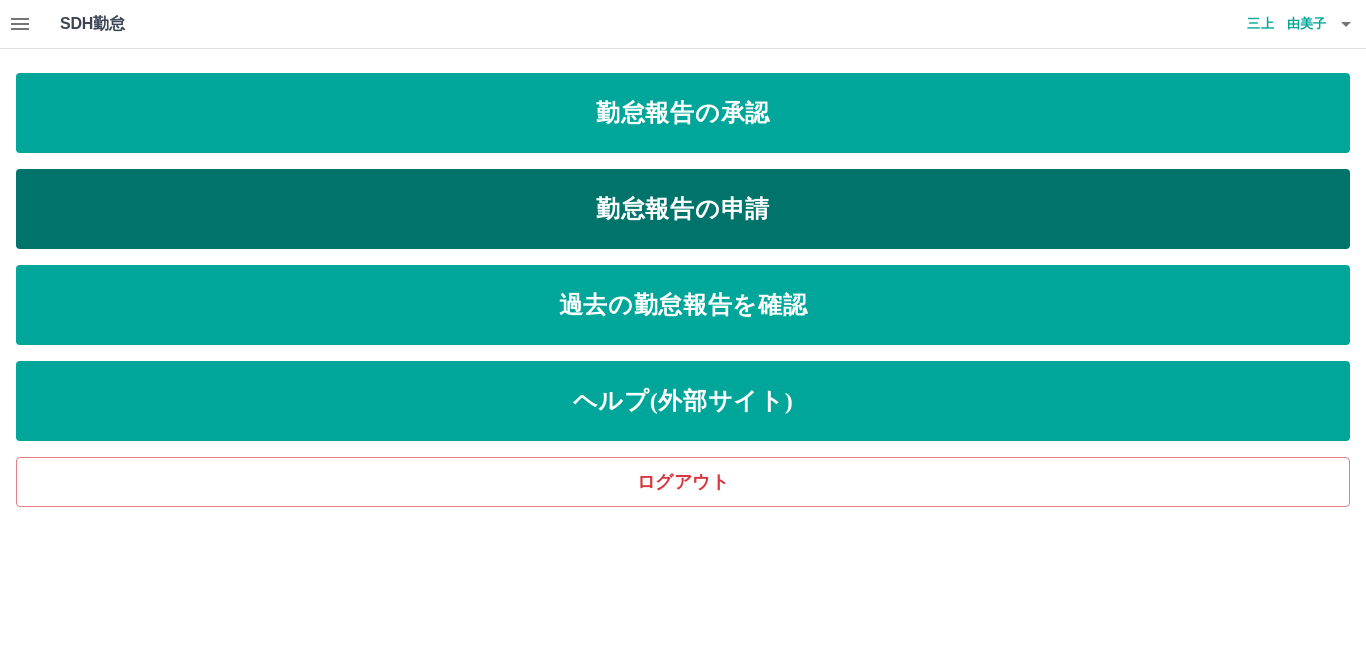 click on "勤怠報告の申請" at bounding box center (683, 209) 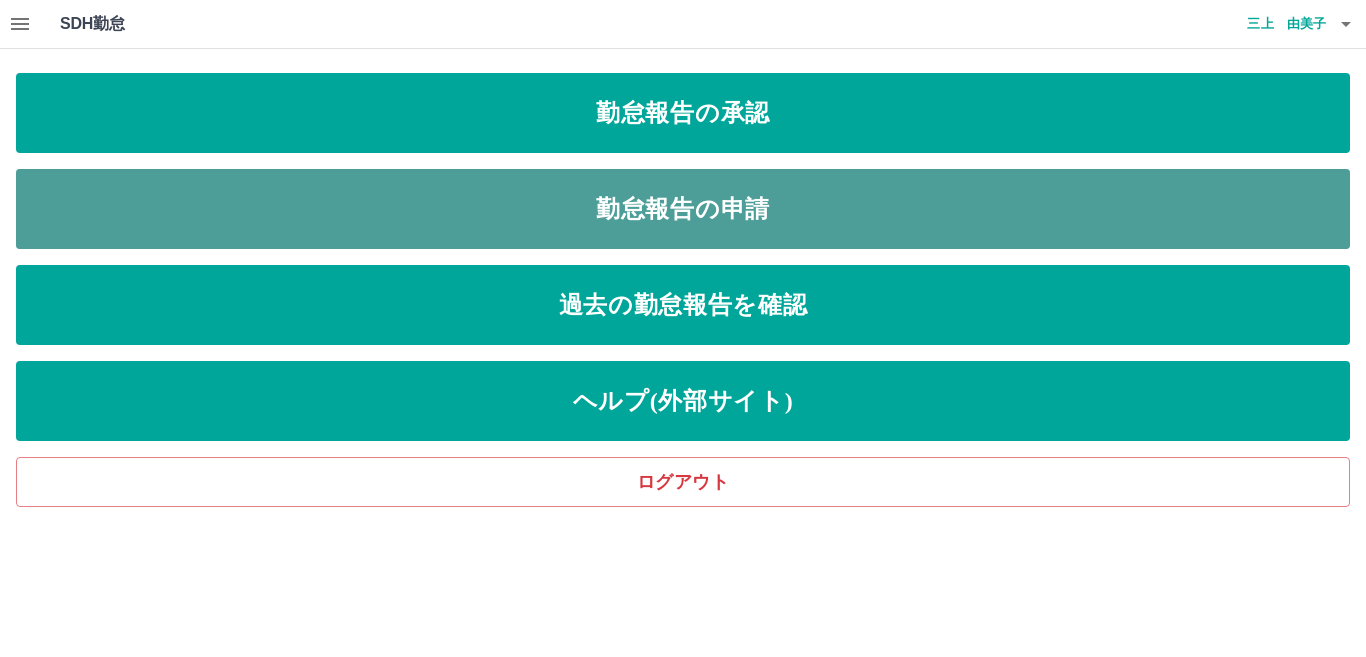click on "勤怠報告の申請" at bounding box center [683, 209] 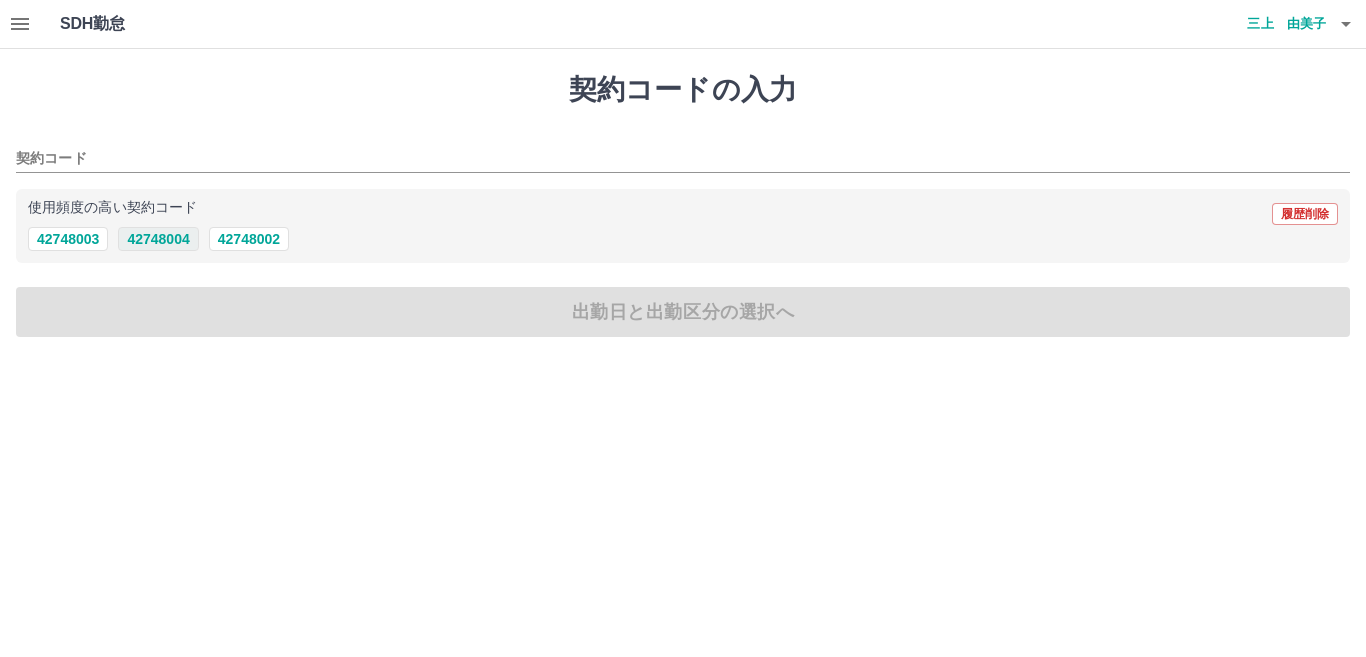 click on "42748004" at bounding box center [158, 239] 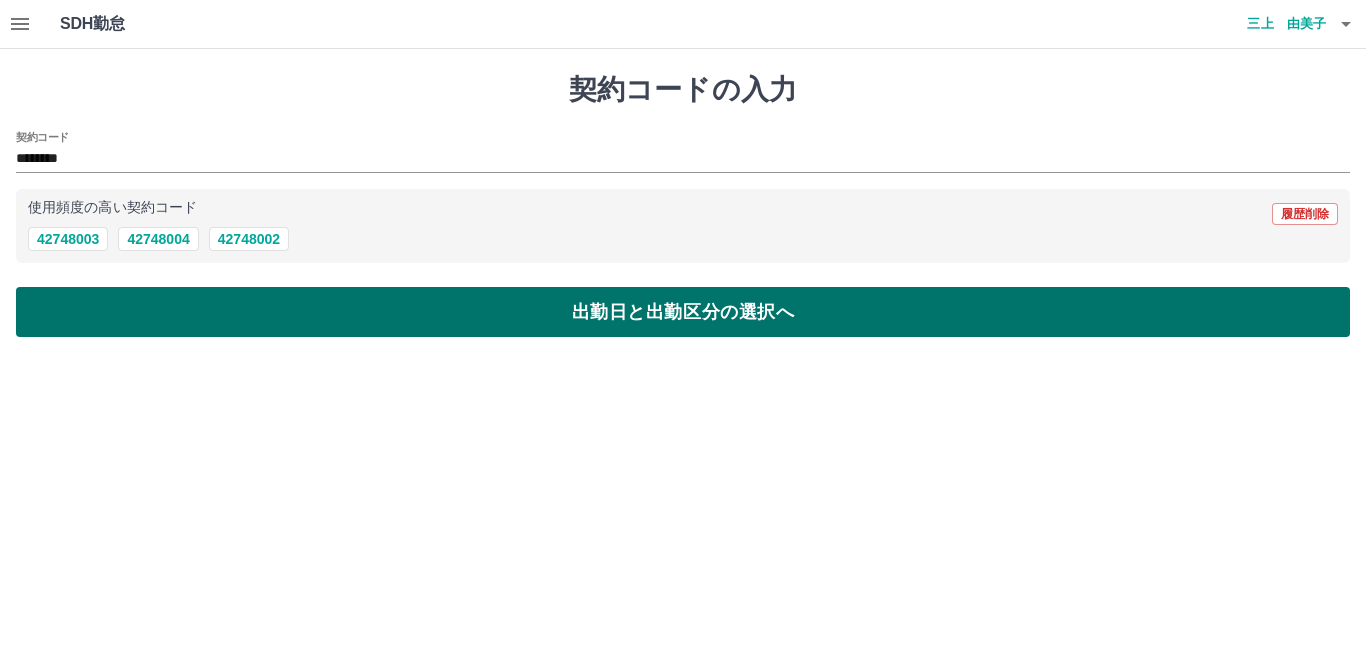 click on "出勤日と出勤区分の選択へ" at bounding box center (683, 312) 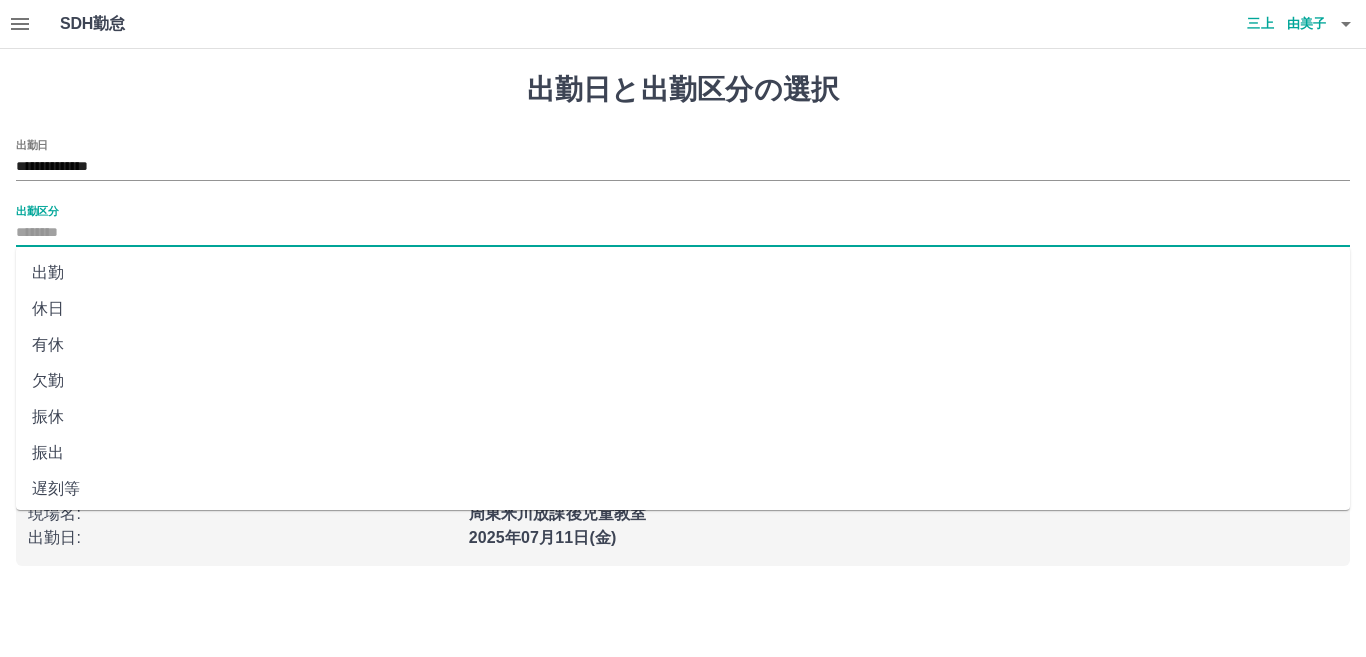 click on "出勤区分" at bounding box center (683, 233) 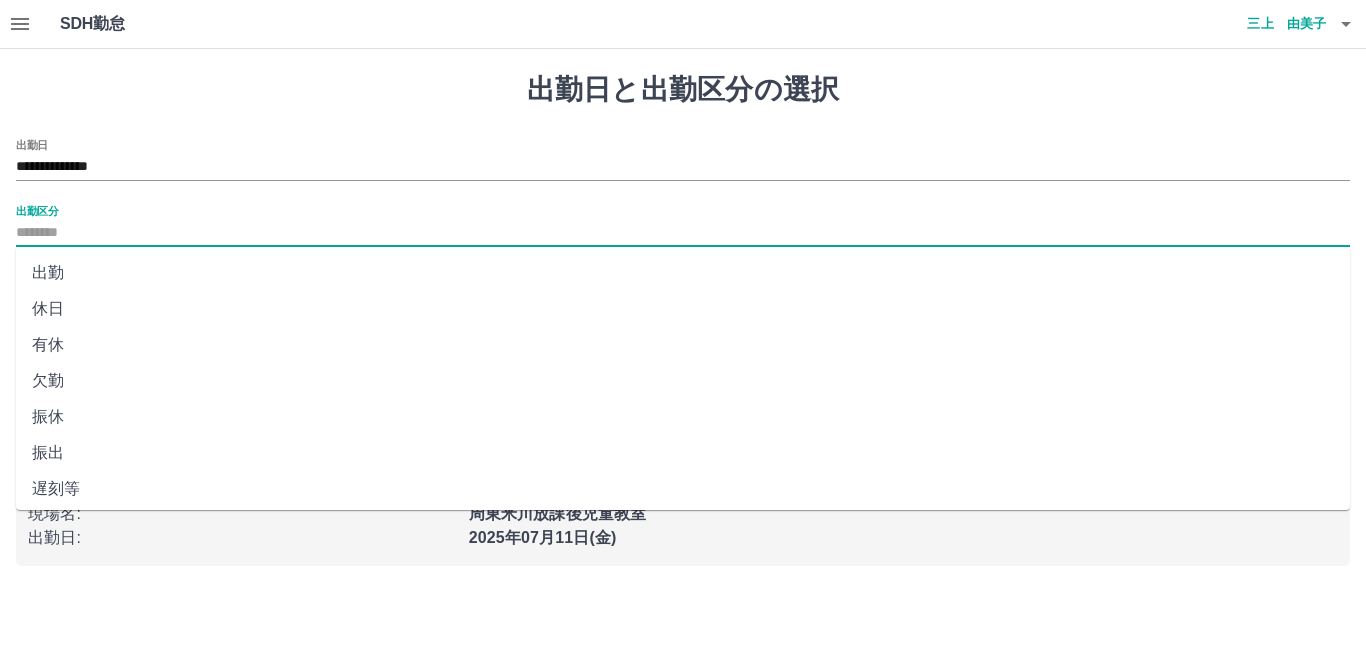 click on "出勤" at bounding box center (683, 273) 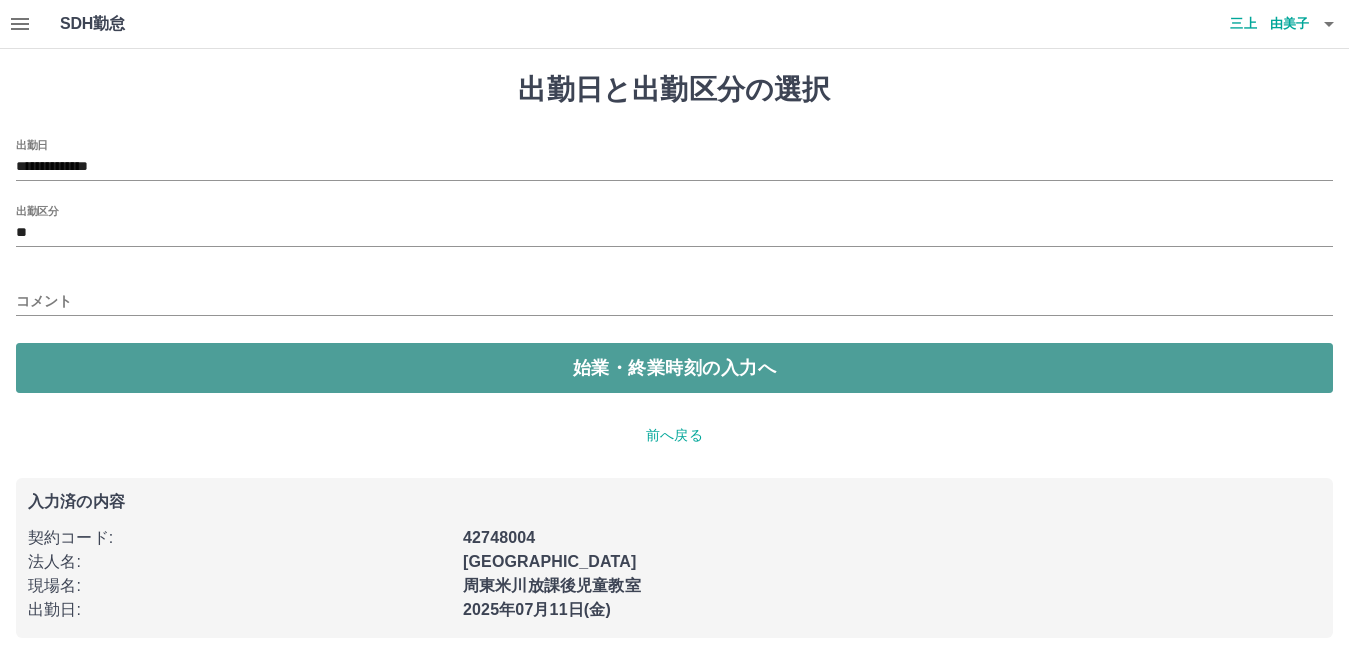 click on "始業・終業時刻の入力へ" at bounding box center (674, 368) 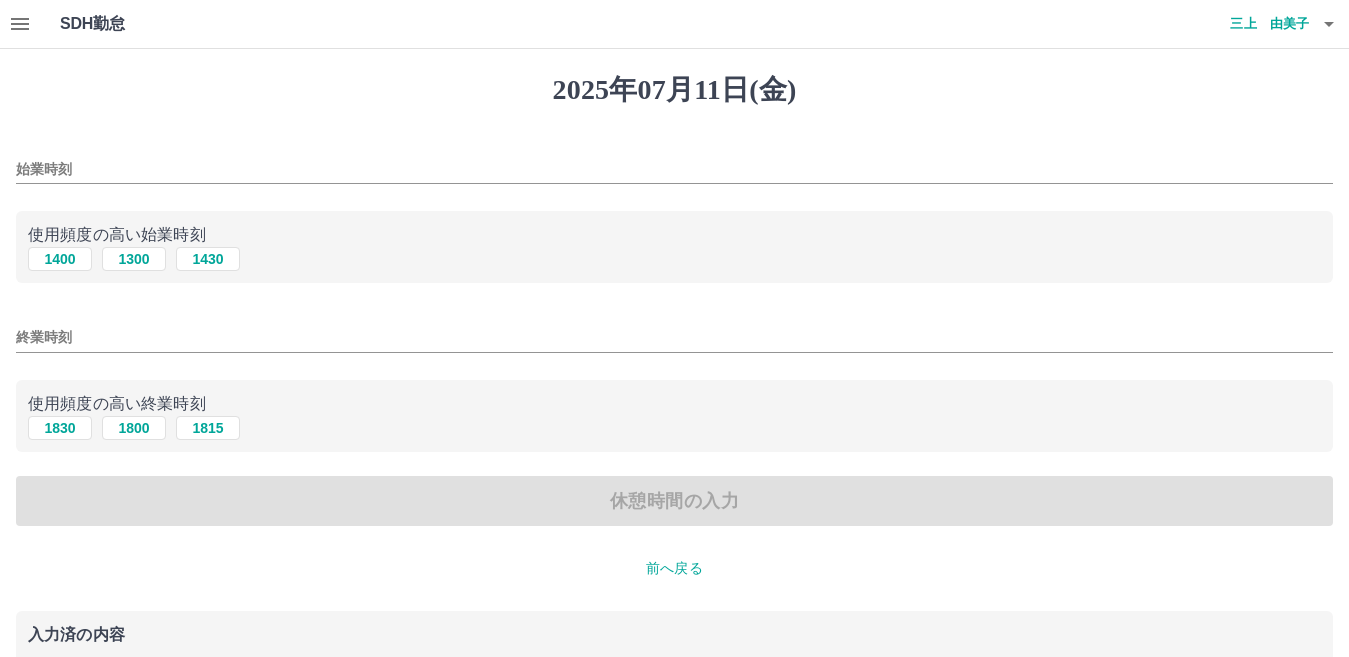 click on "始業時刻" at bounding box center [674, 169] 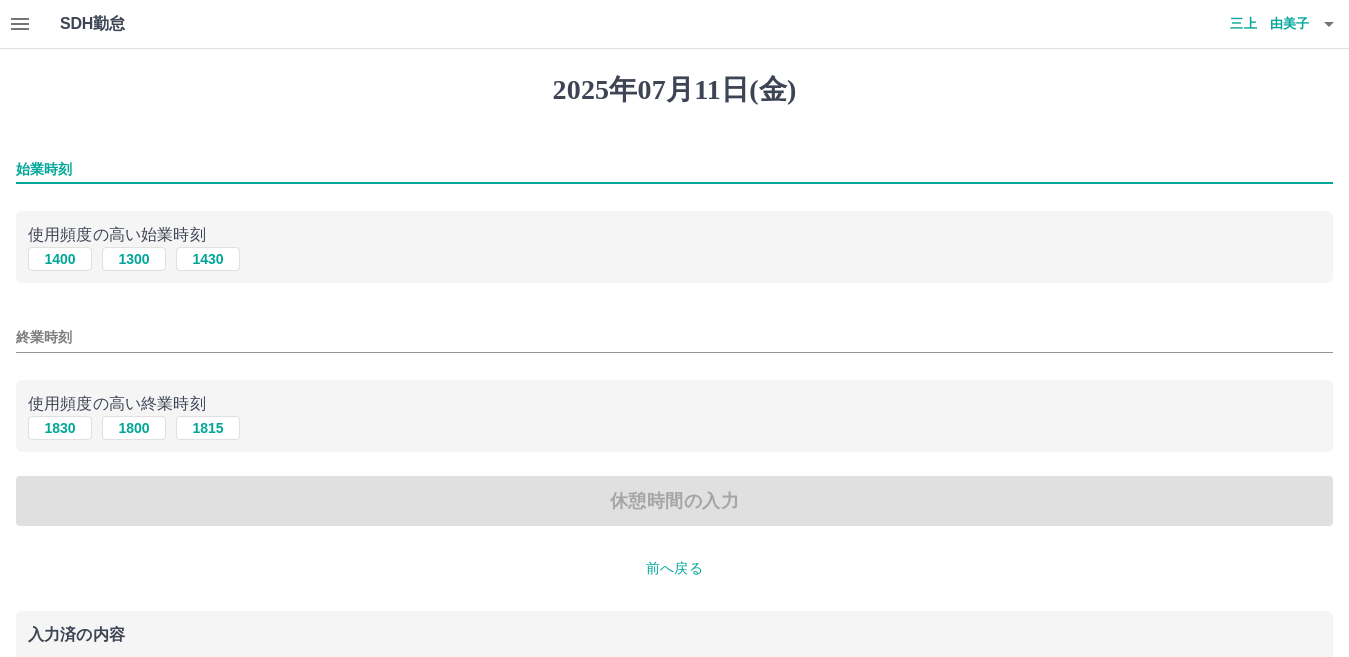 type on "****" 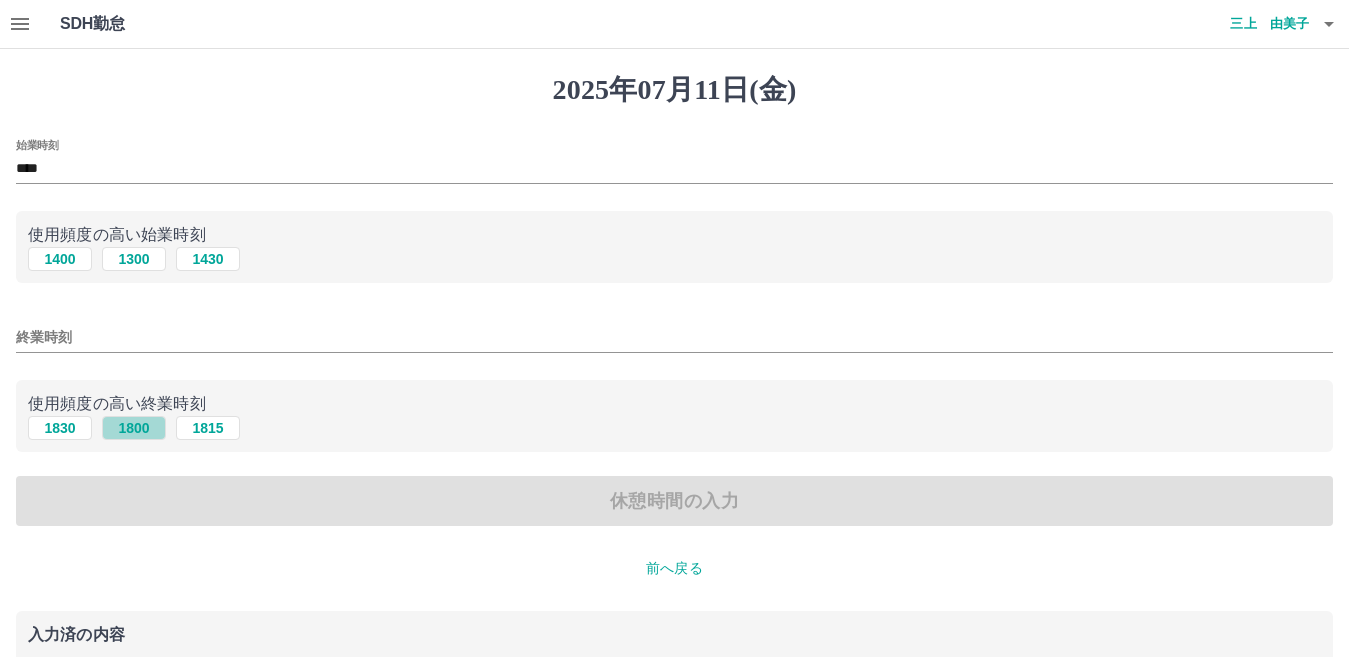 click on "1800" at bounding box center [134, 428] 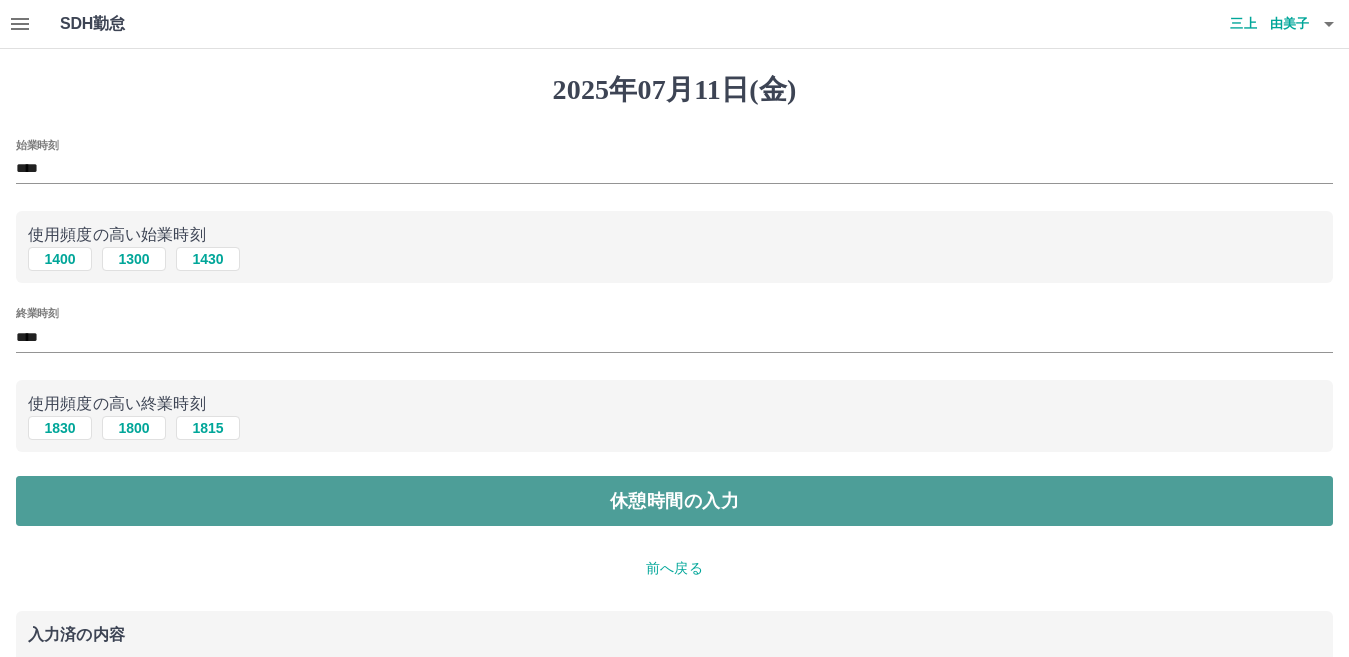 click on "休憩時間の入力" at bounding box center [674, 501] 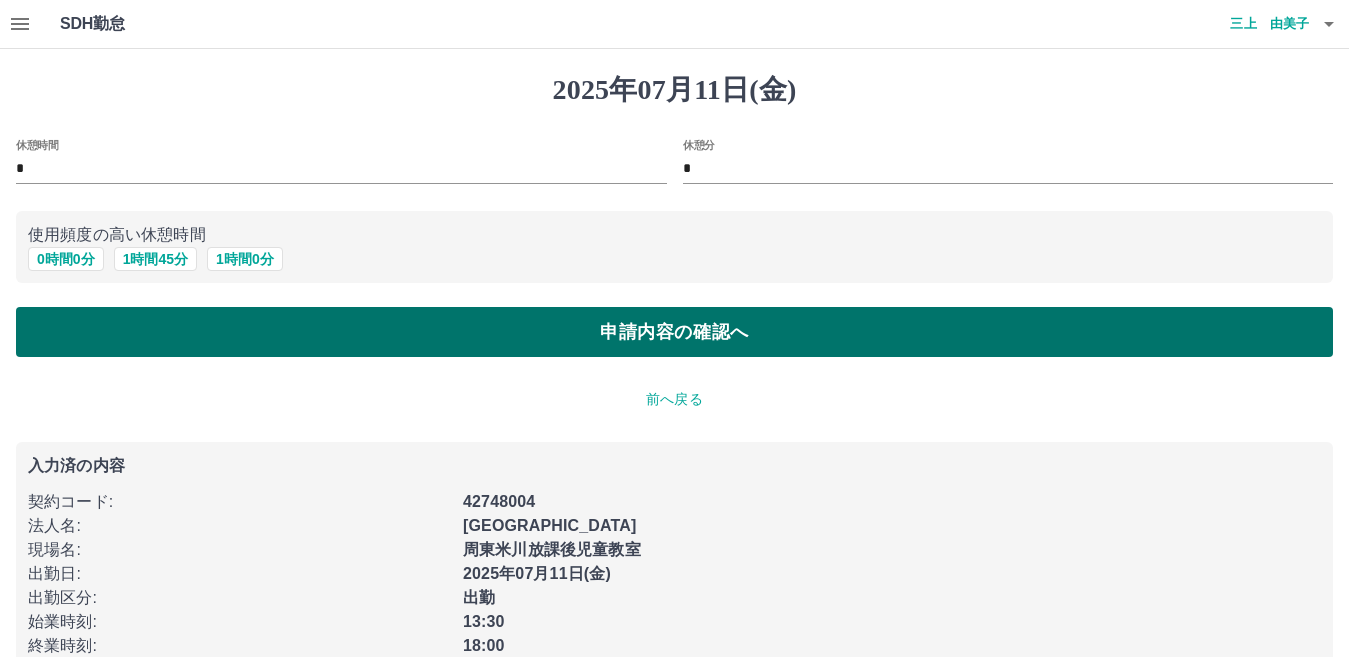 scroll, scrollTop: 42, scrollLeft: 0, axis: vertical 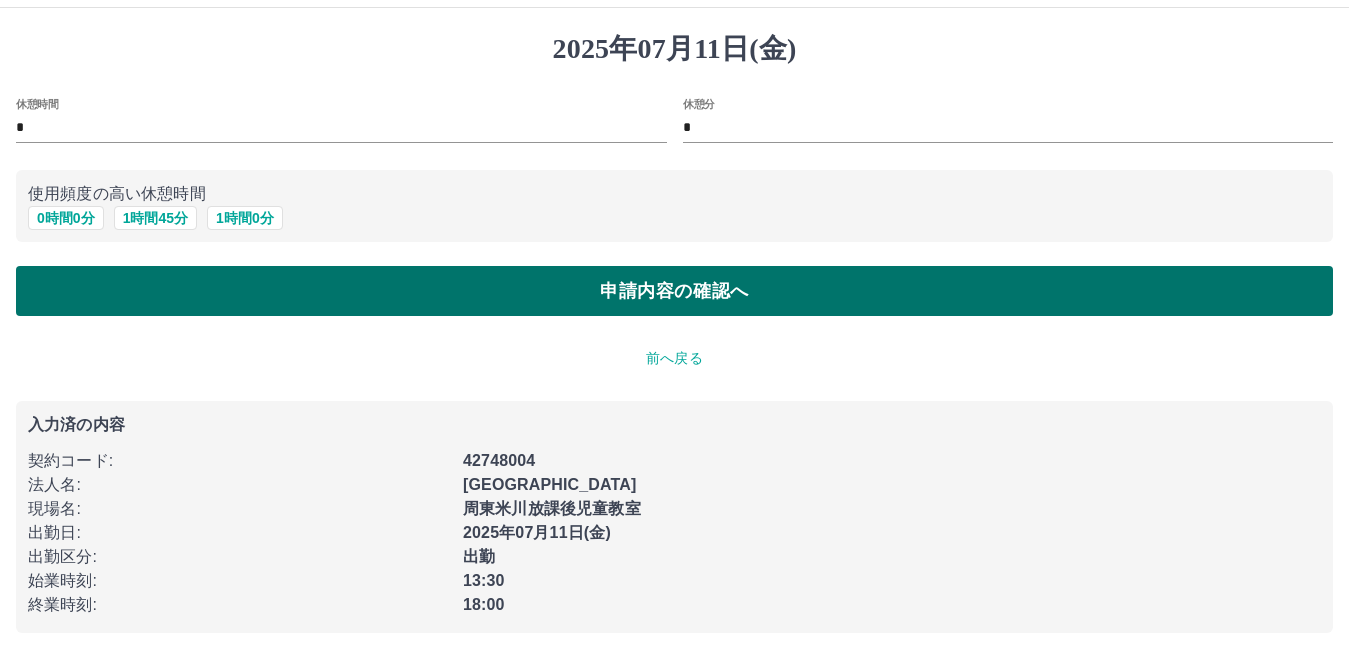 click on "申請内容の確認へ" at bounding box center [674, 291] 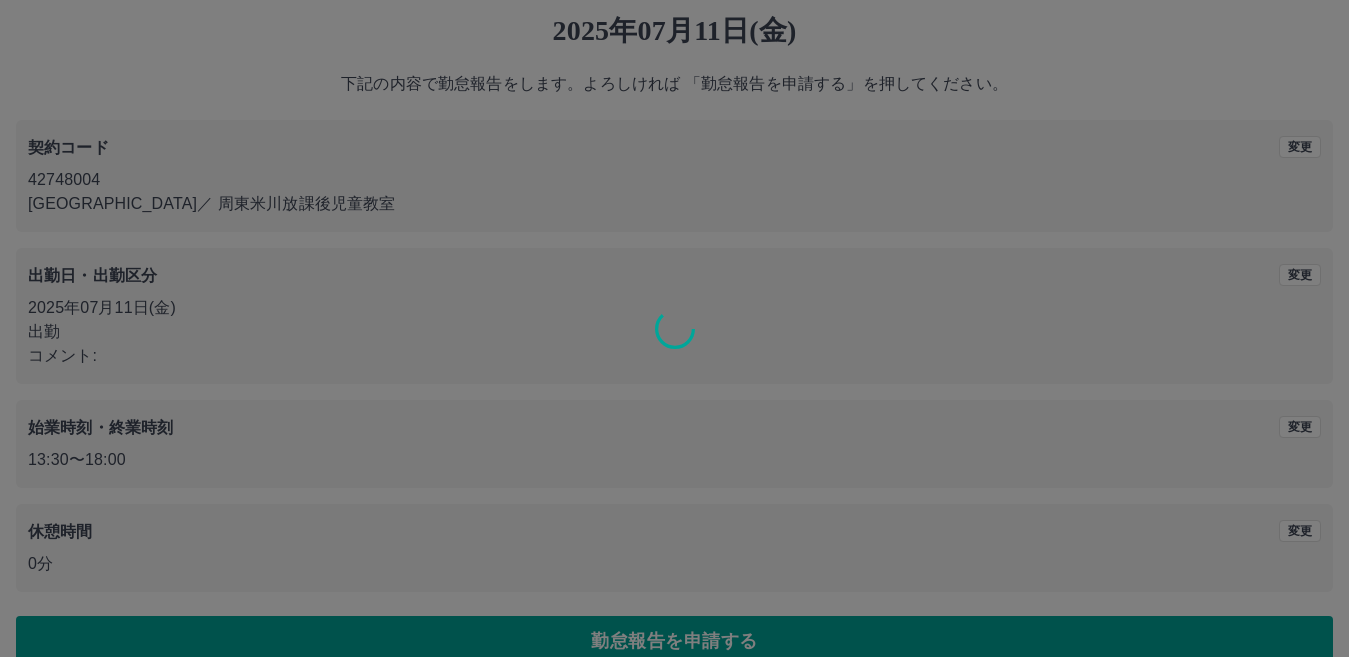 scroll, scrollTop: 92, scrollLeft: 0, axis: vertical 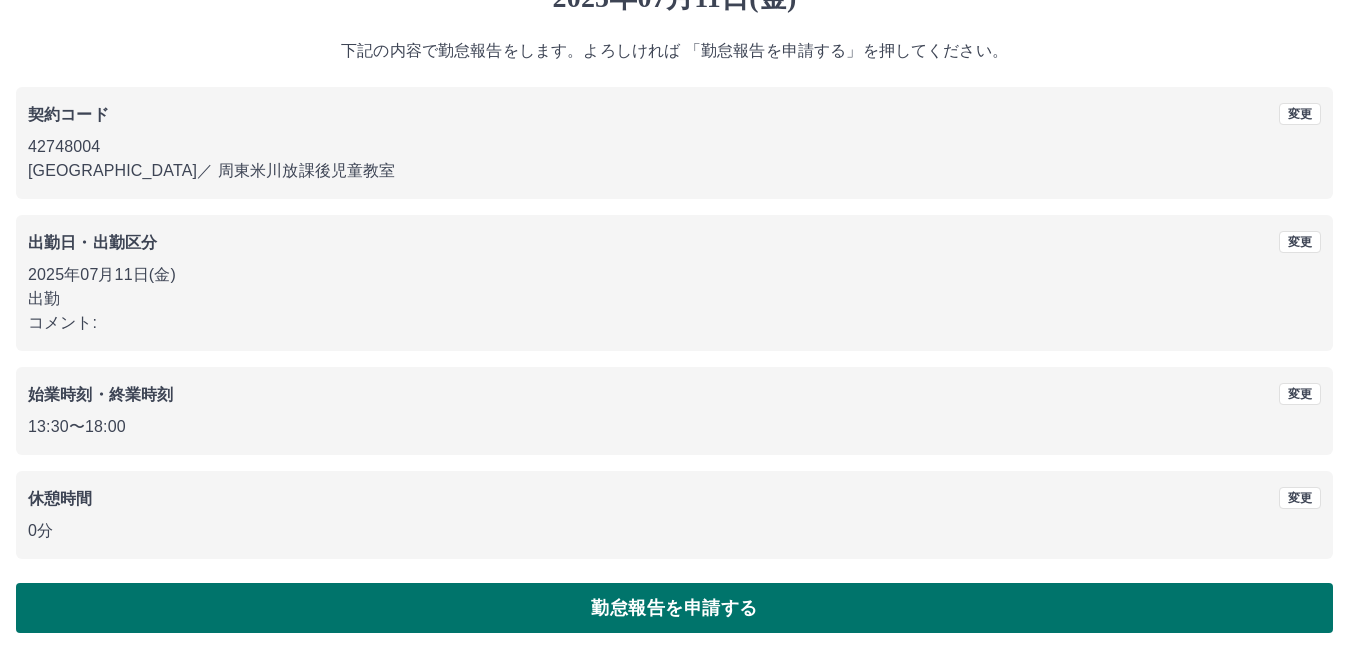 click on "勤怠報告を申請する" at bounding box center (674, 608) 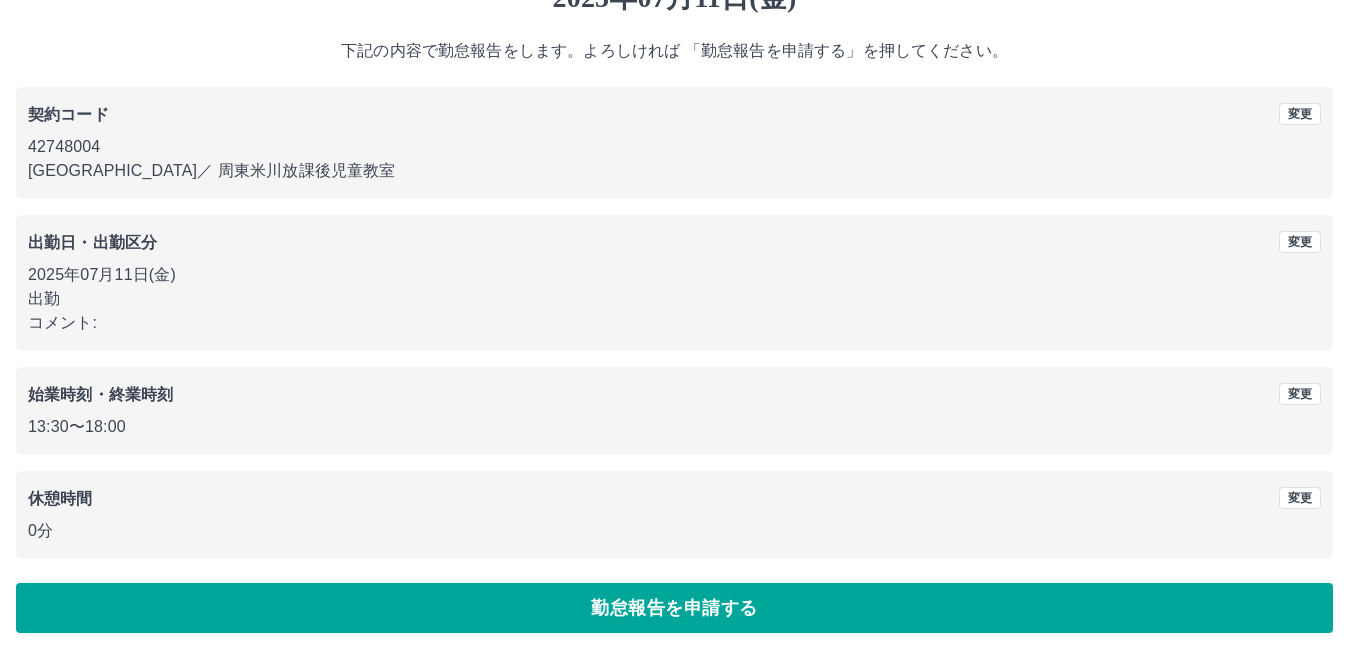 scroll, scrollTop: 0, scrollLeft: 0, axis: both 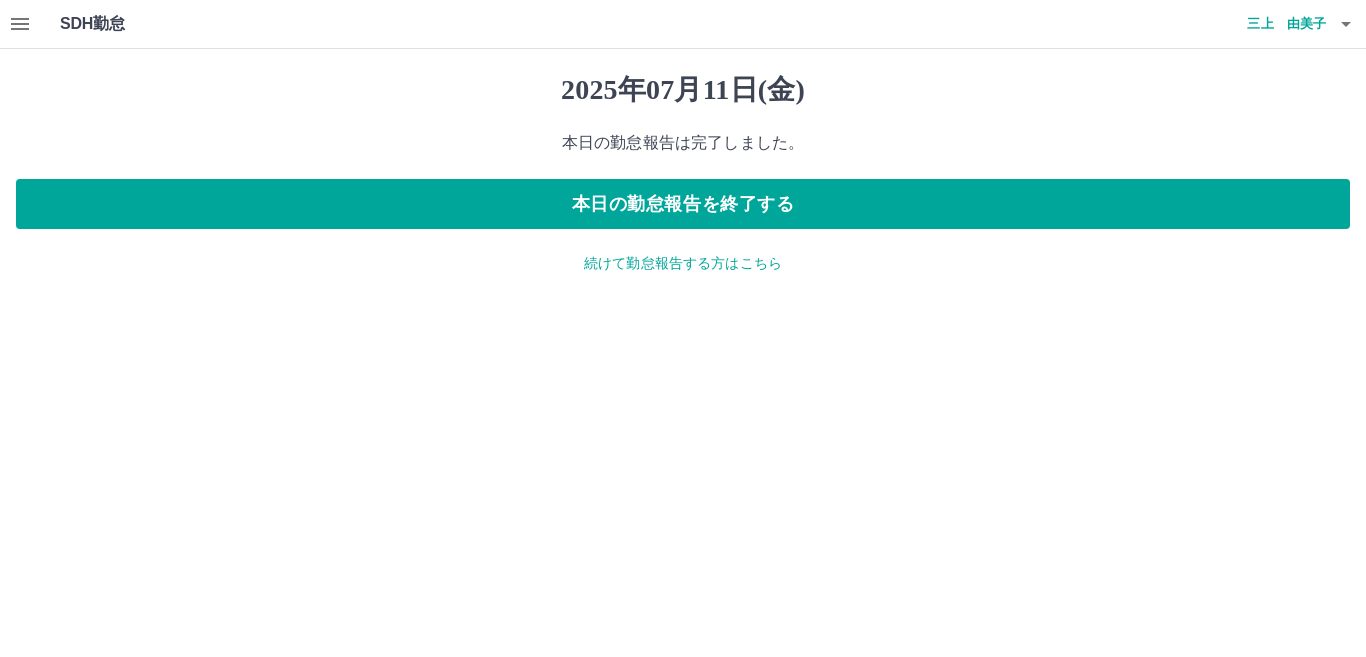 click 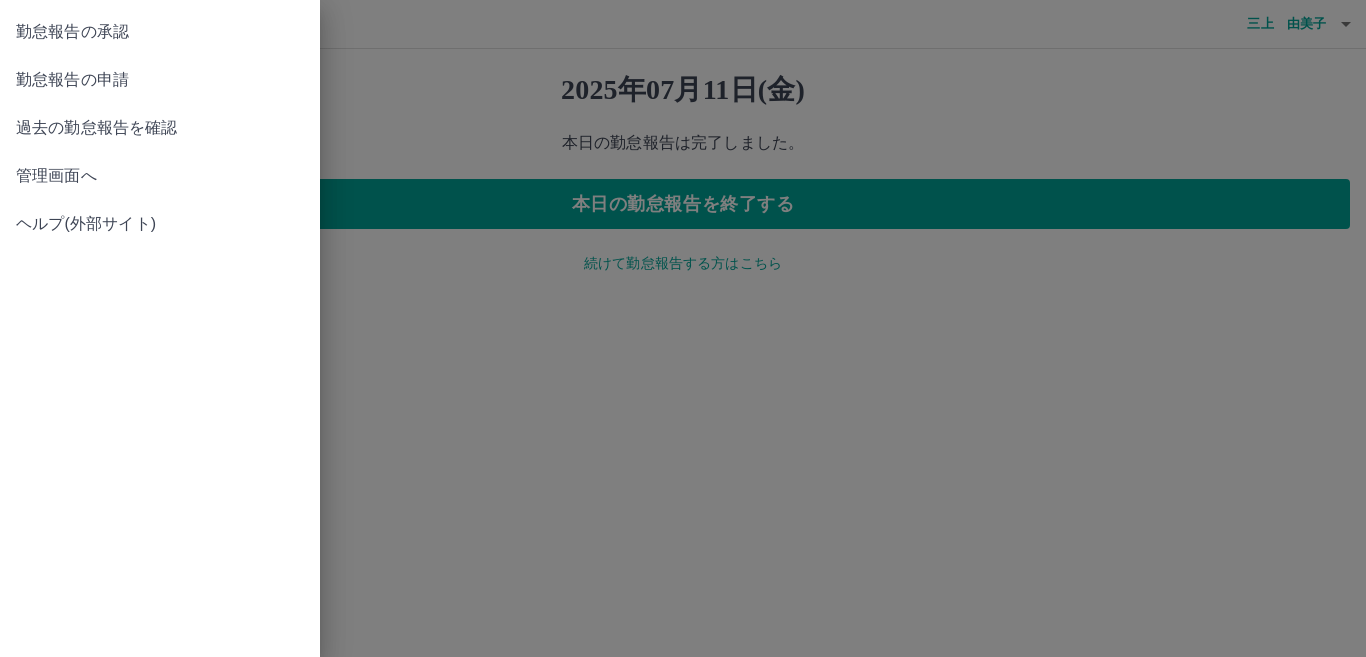click on "過去の勤怠報告を確認" at bounding box center (160, 128) 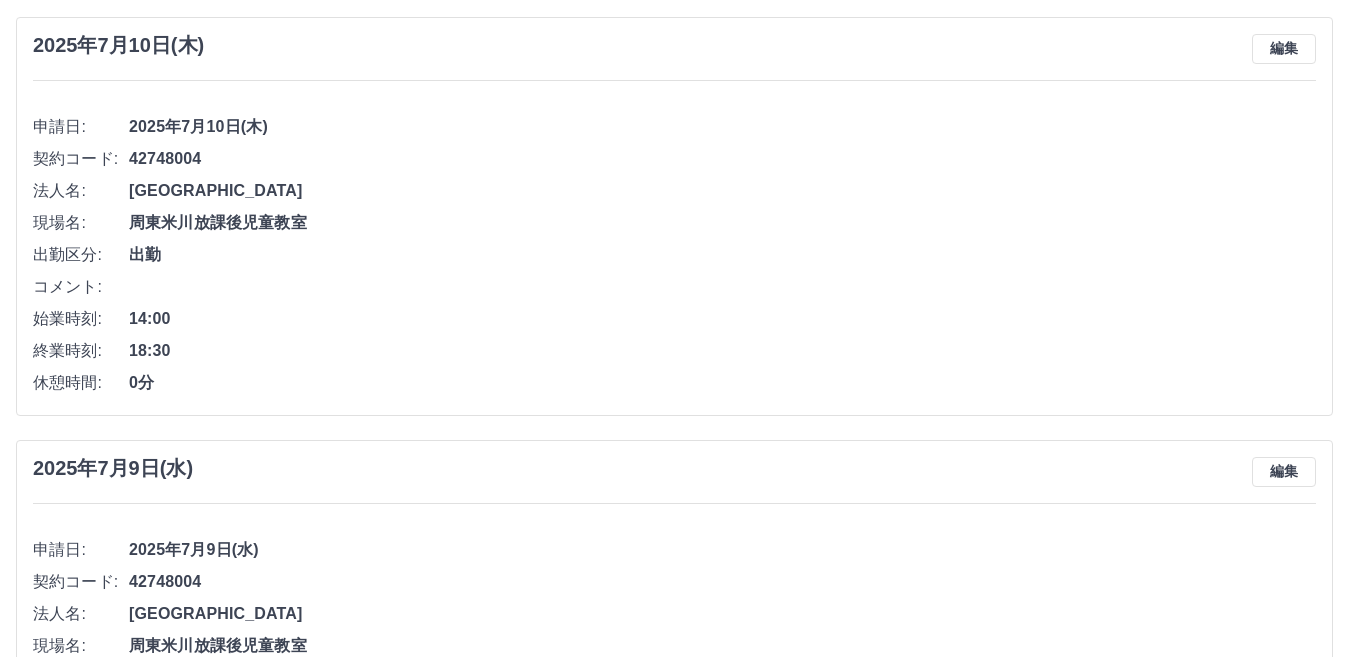 scroll, scrollTop: 600, scrollLeft: 0, axis: vertical 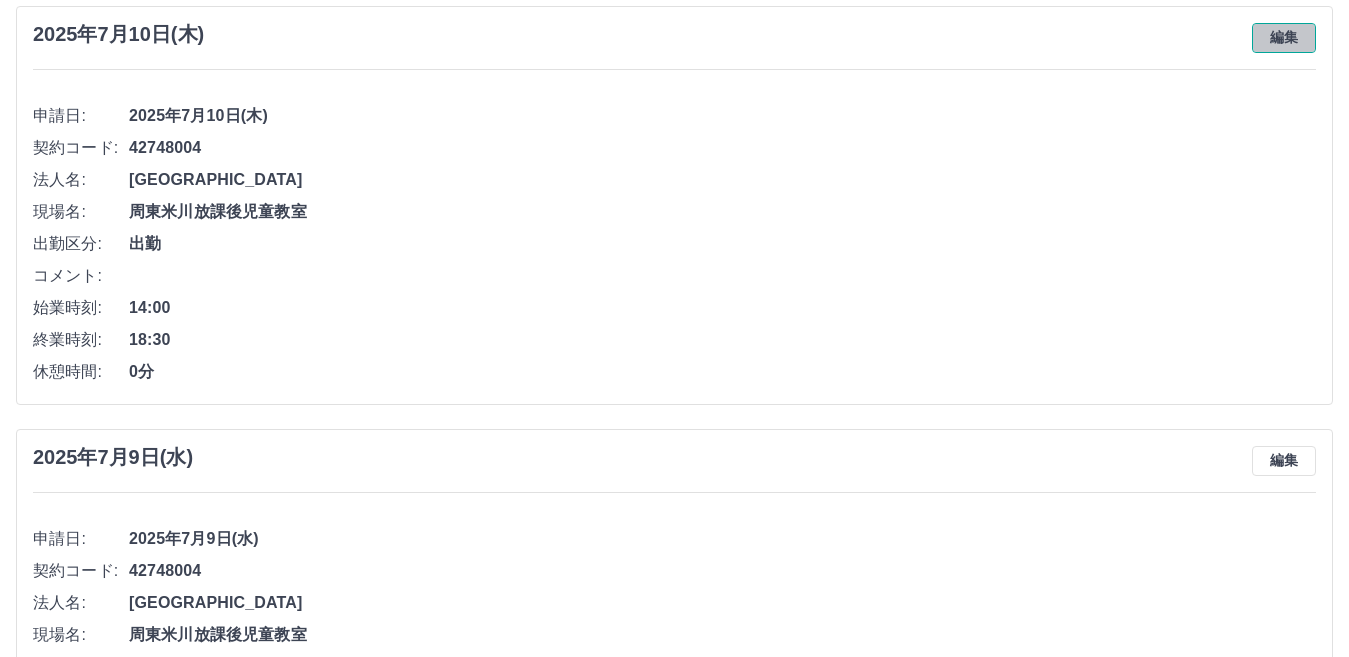 click on "編集" at bounding box center [1284, 38] 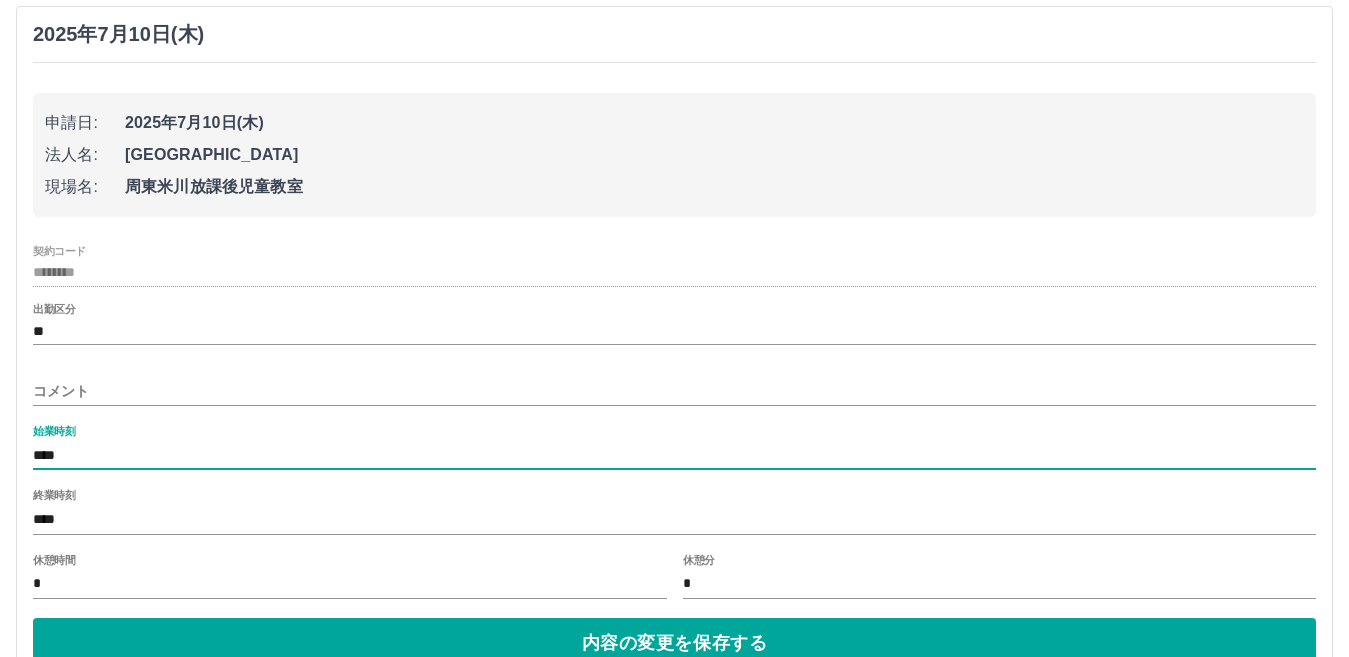 click on "****" at bounding box center [674, 455] 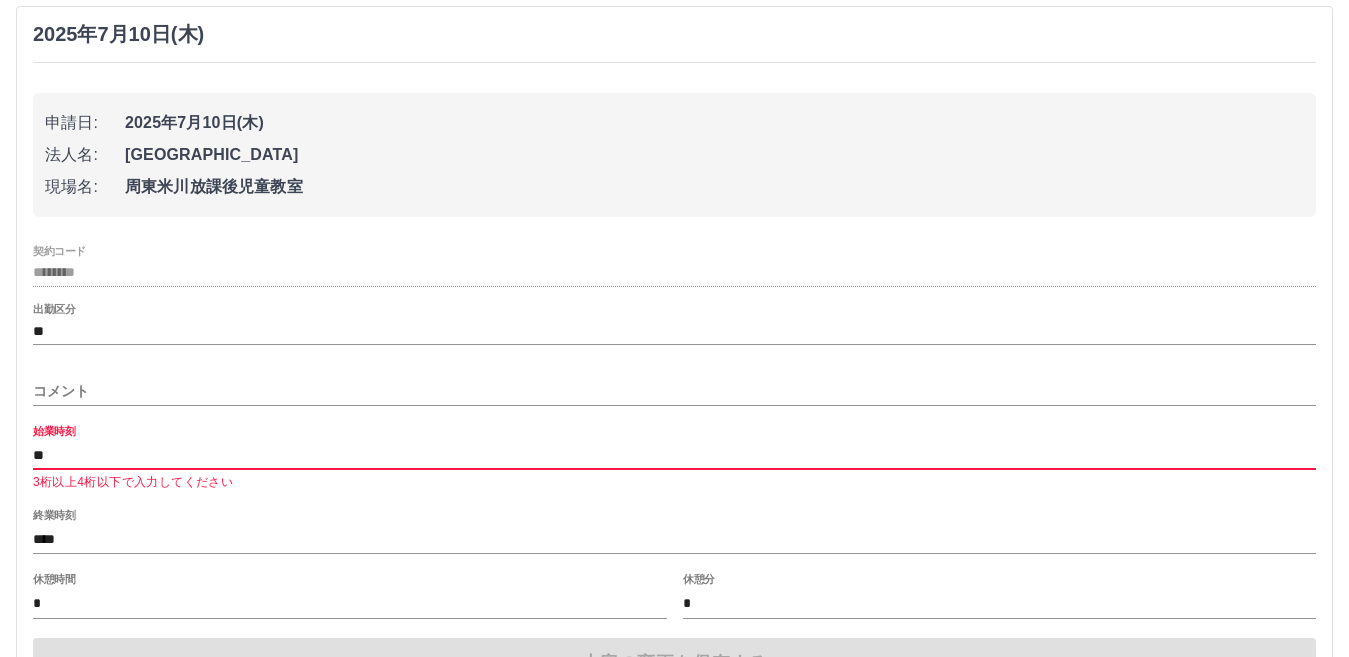 type on "*" 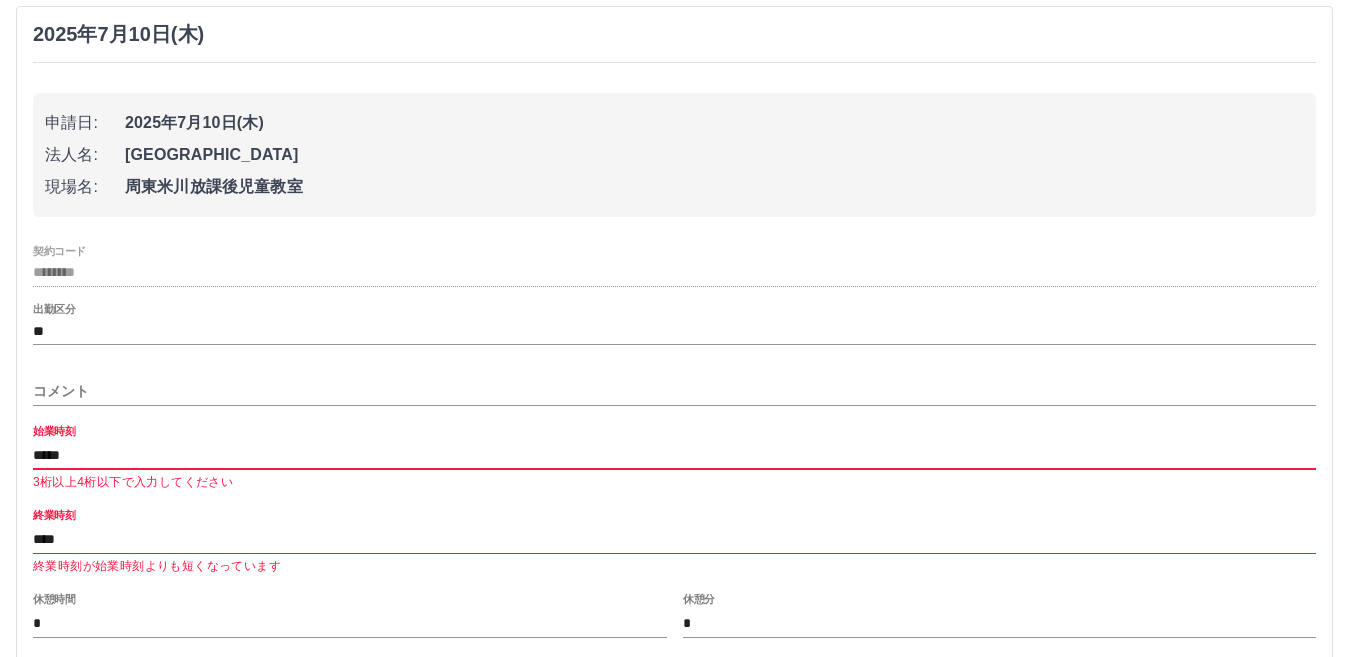 click on "*****" at bounding box center (674, 455) 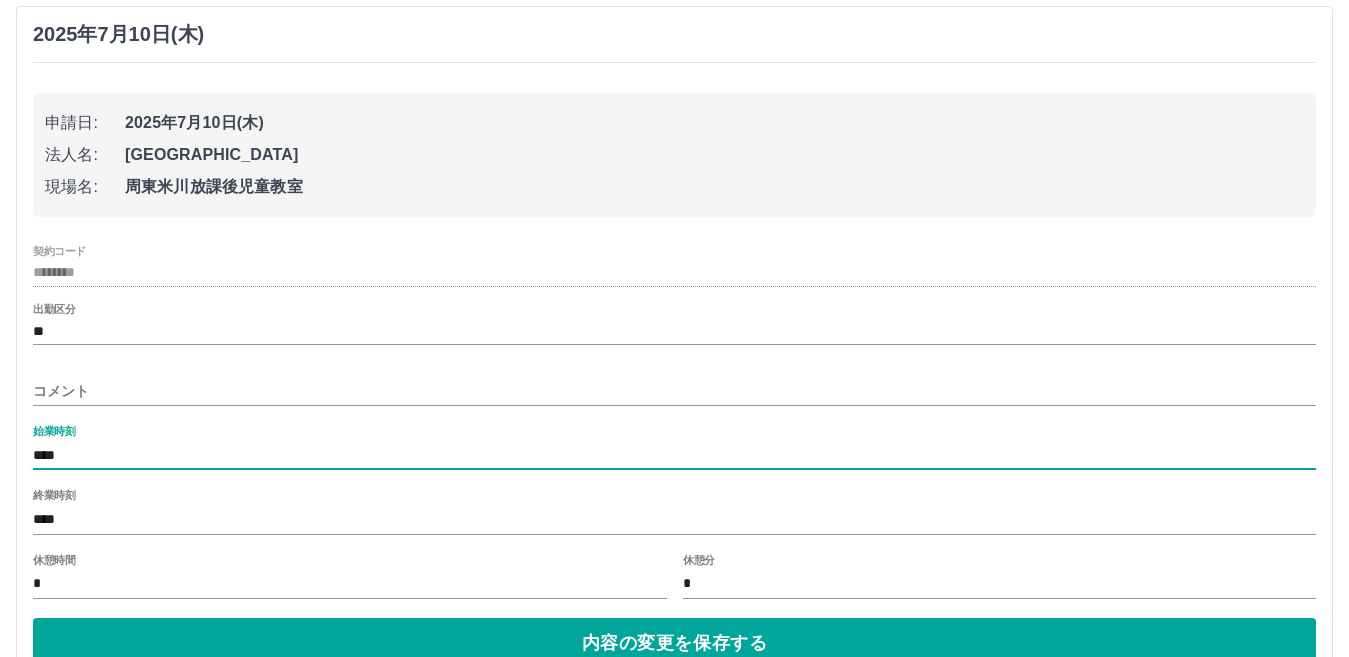 click on "****" at bounding box center (674, 455) 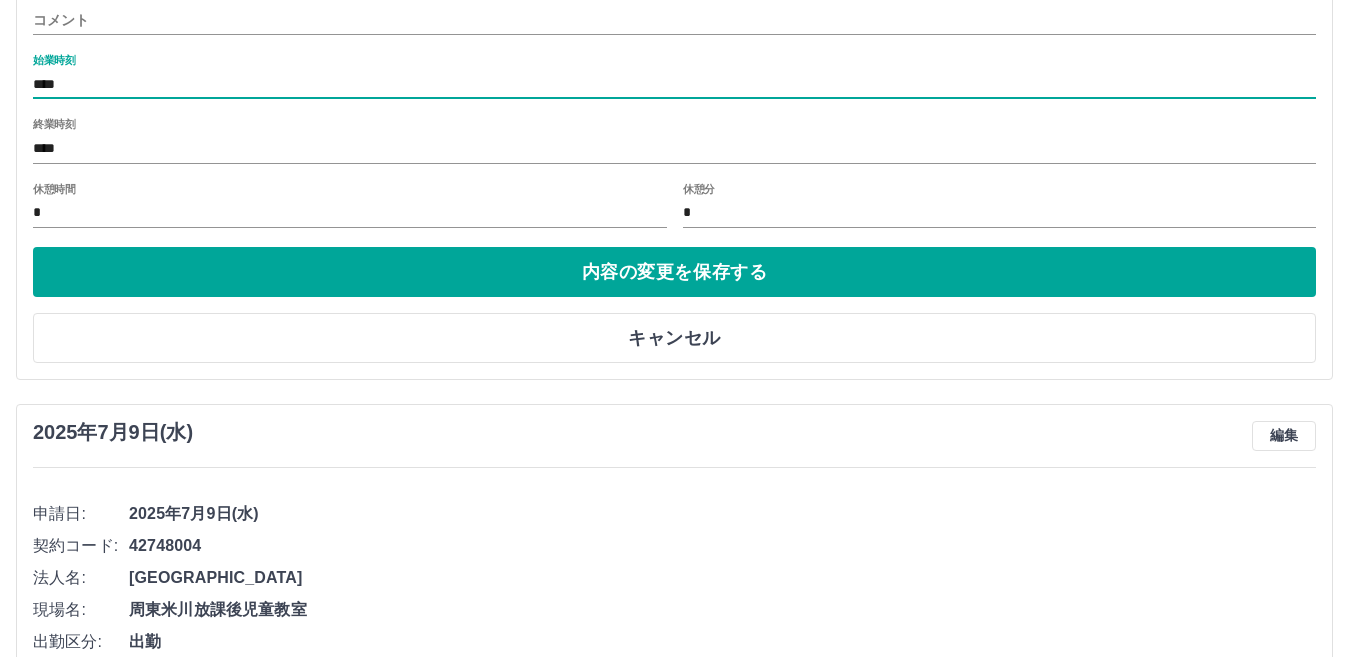scroll, scrollTop: 1000, scrollLeft: 0, axis: vertical 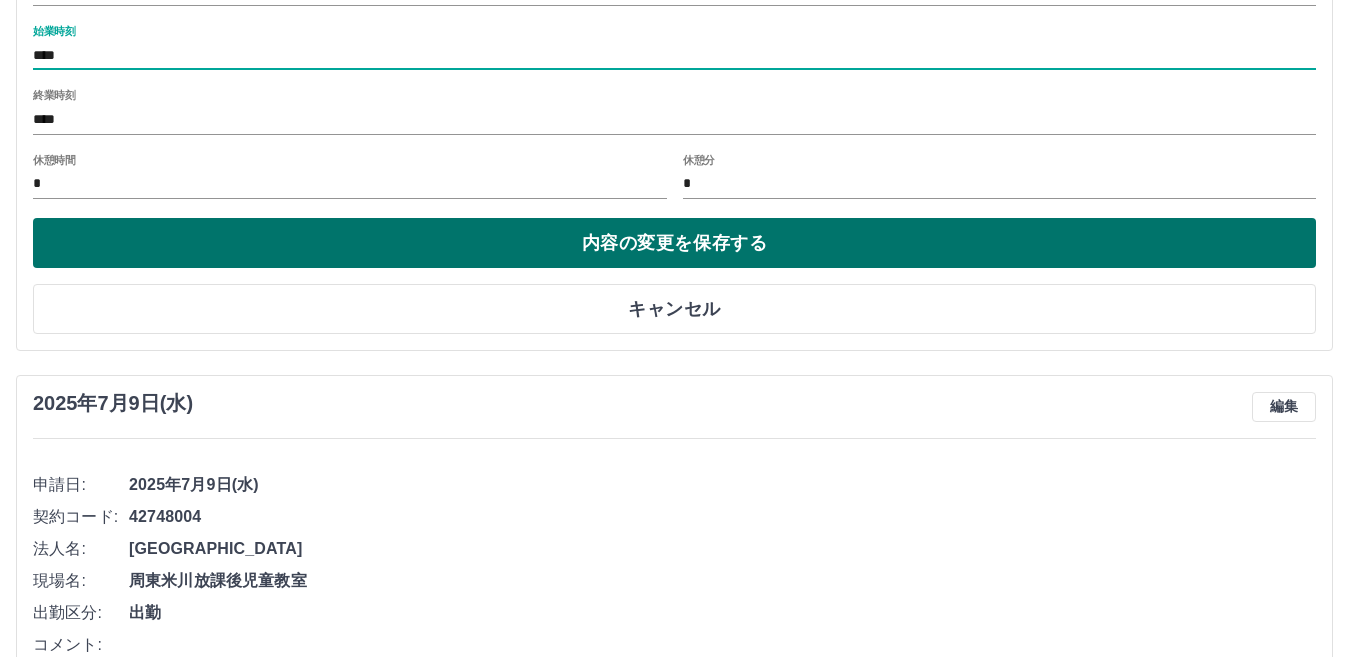 type on "****" 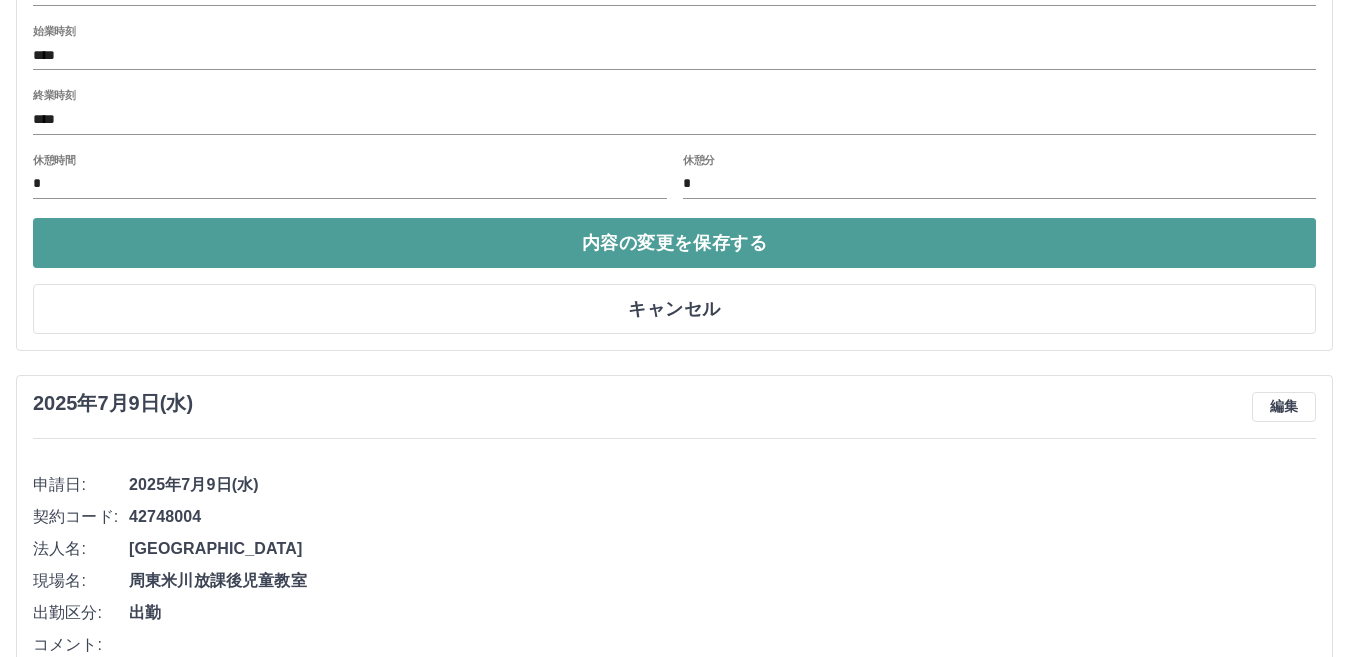 click on "内容の変更を保存する" at bounding box center (674, 243) 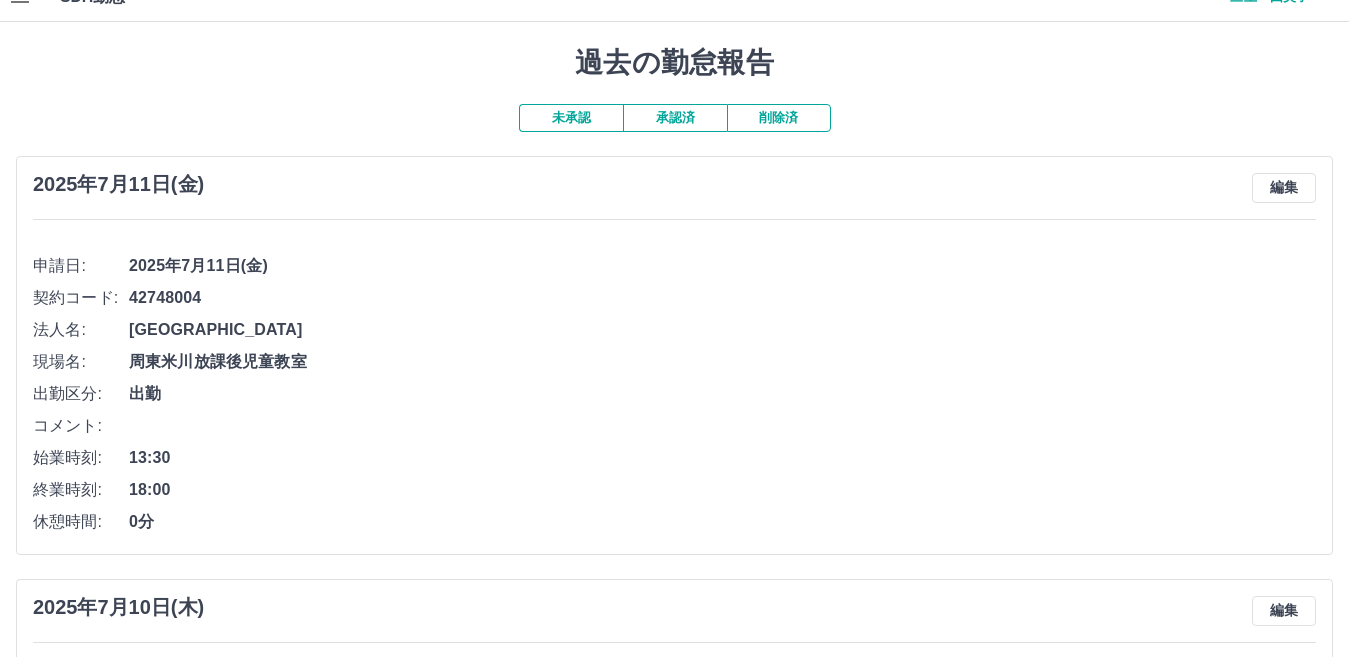 scroll, scrollTop: 0, scrollLeft: 0, axis: both 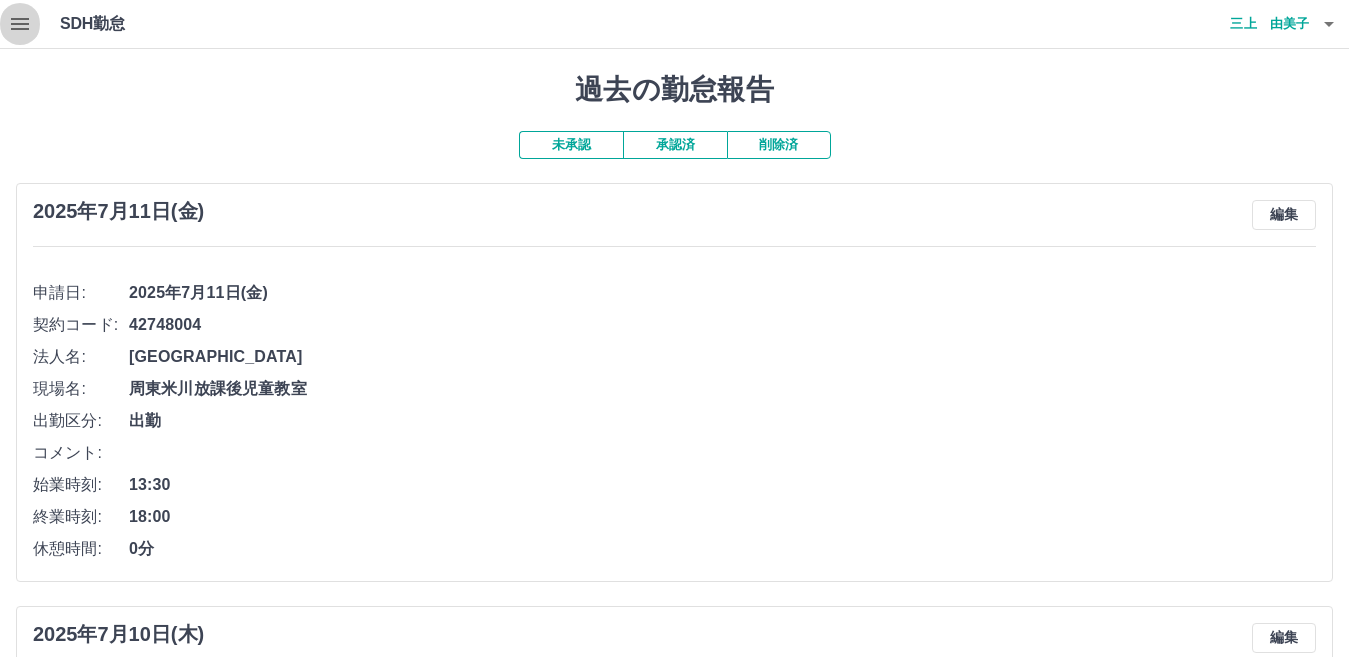click 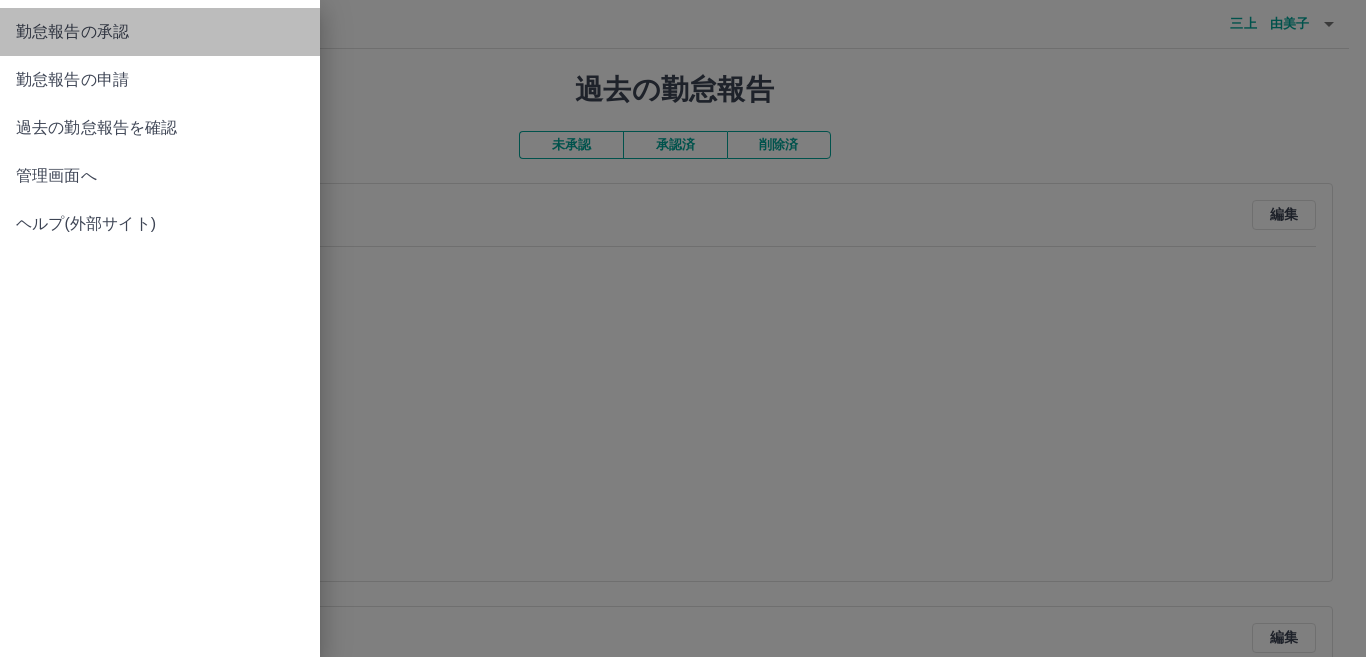 click on "勤怠報告の承認" at bounding box center [160, 32] 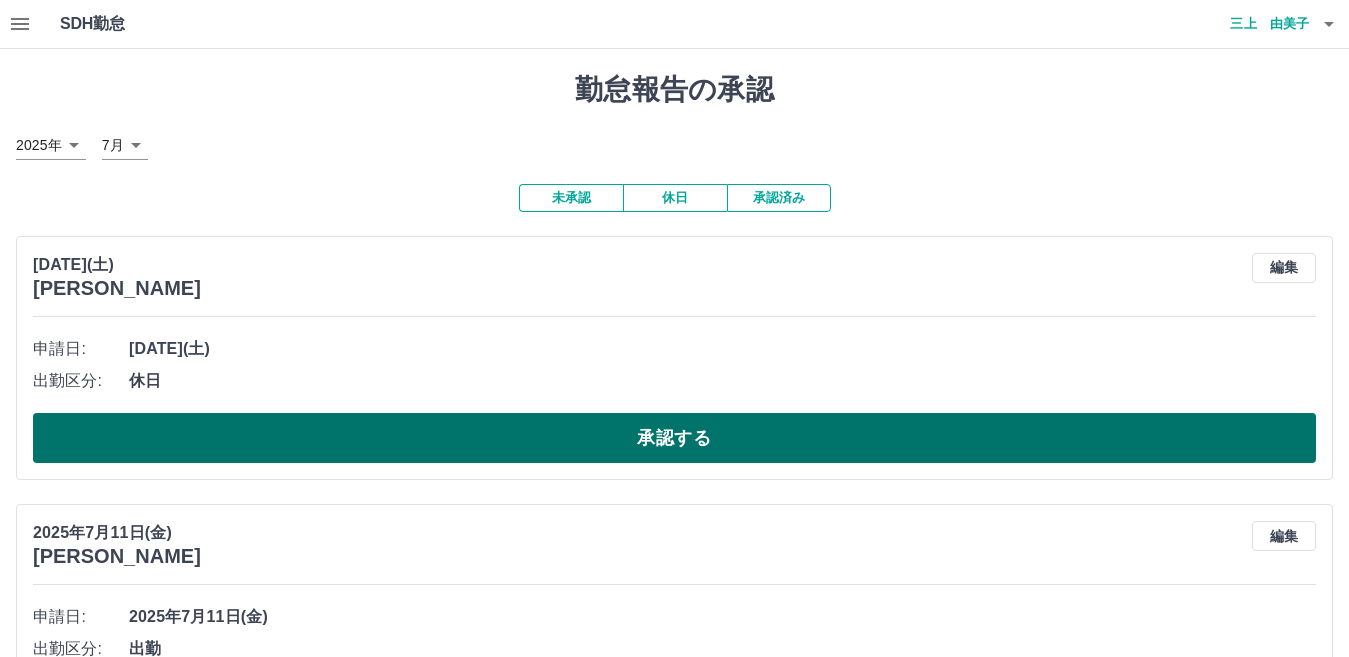 click on "承認する" at bounding box center [674, 438] 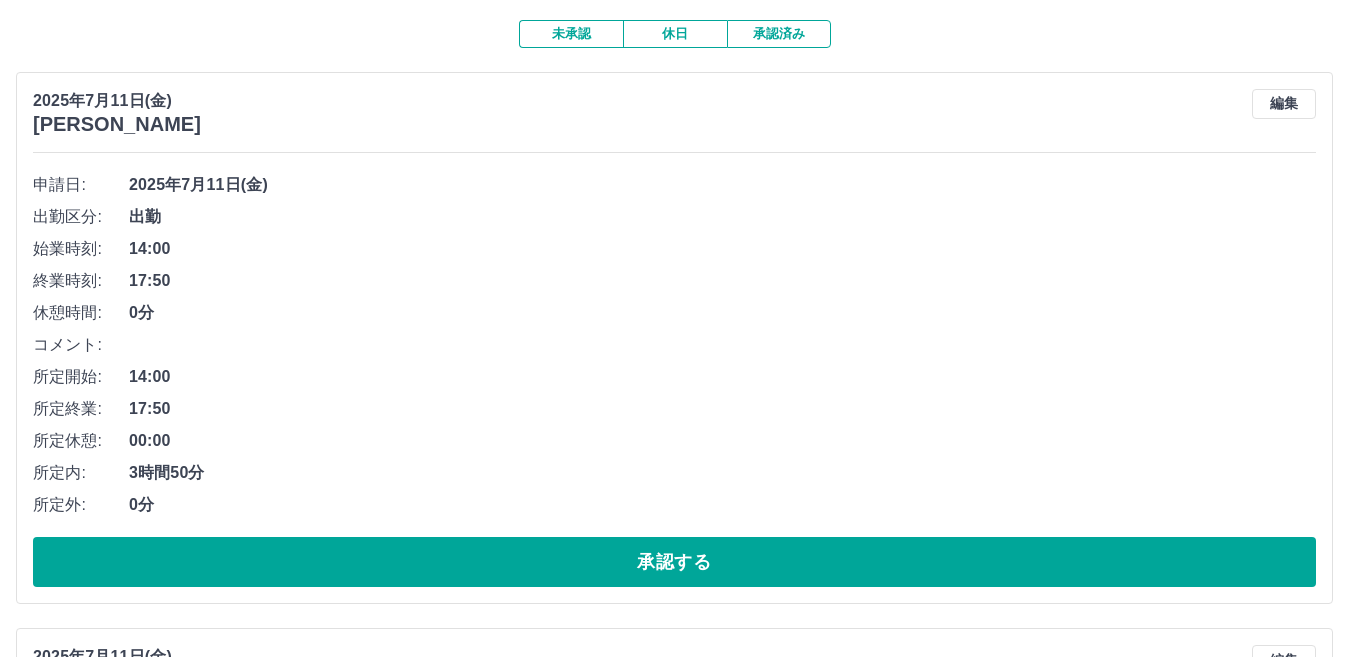 scroll, scrollTop: 200, scrollLeft: 0, axis: vertical 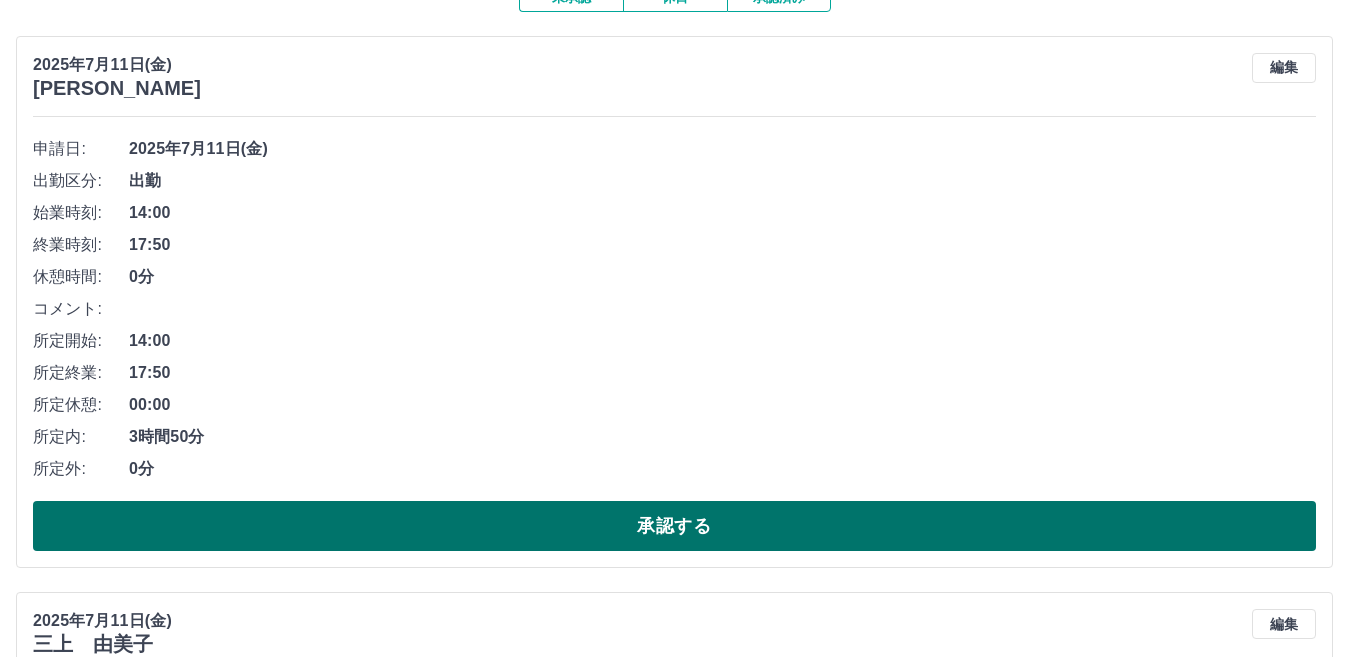 click on "承認する" at bounding box center [674, 526] 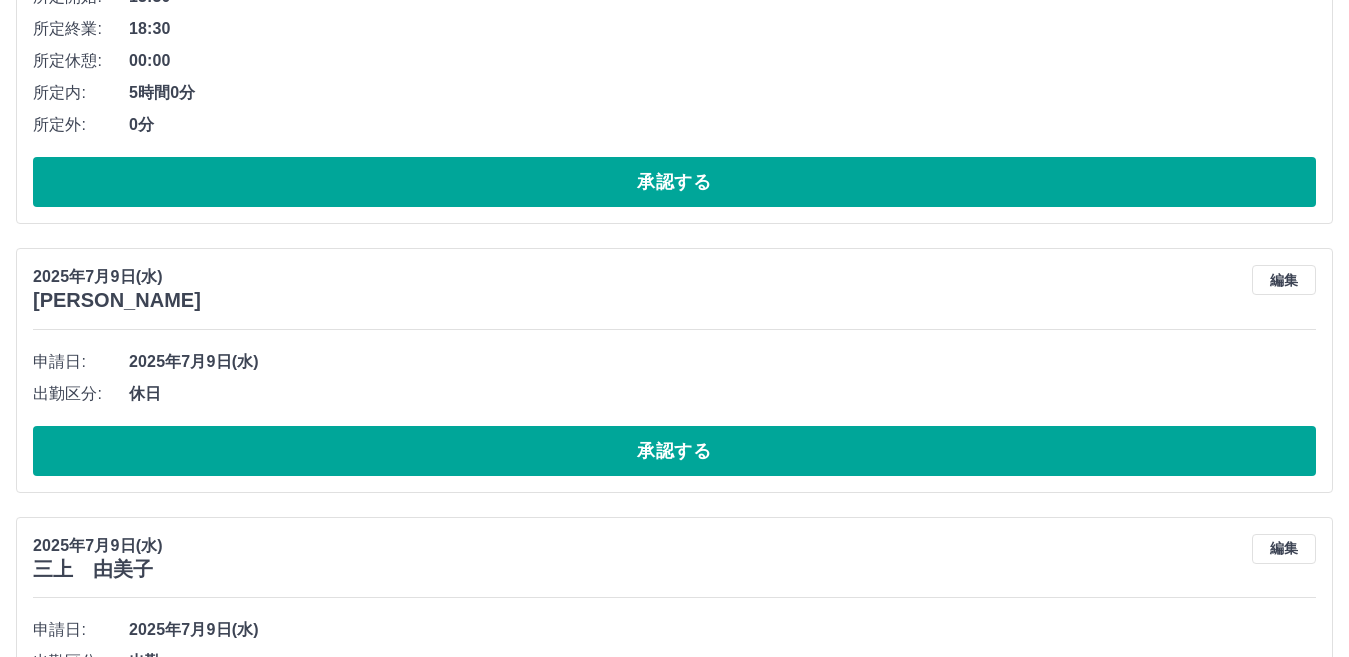 scroll, scrollTop: 1200, scrollLeft: 0, axis: vertical 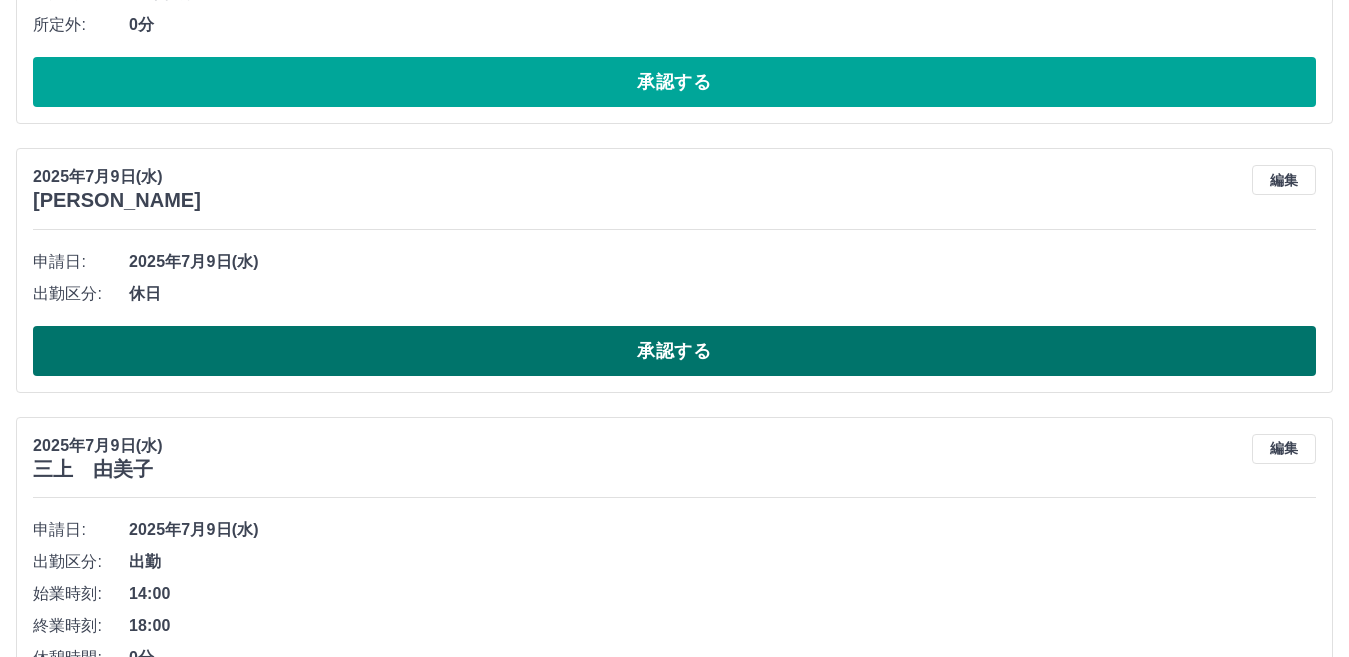 click on "承認する" at bounding box center (674, 351) 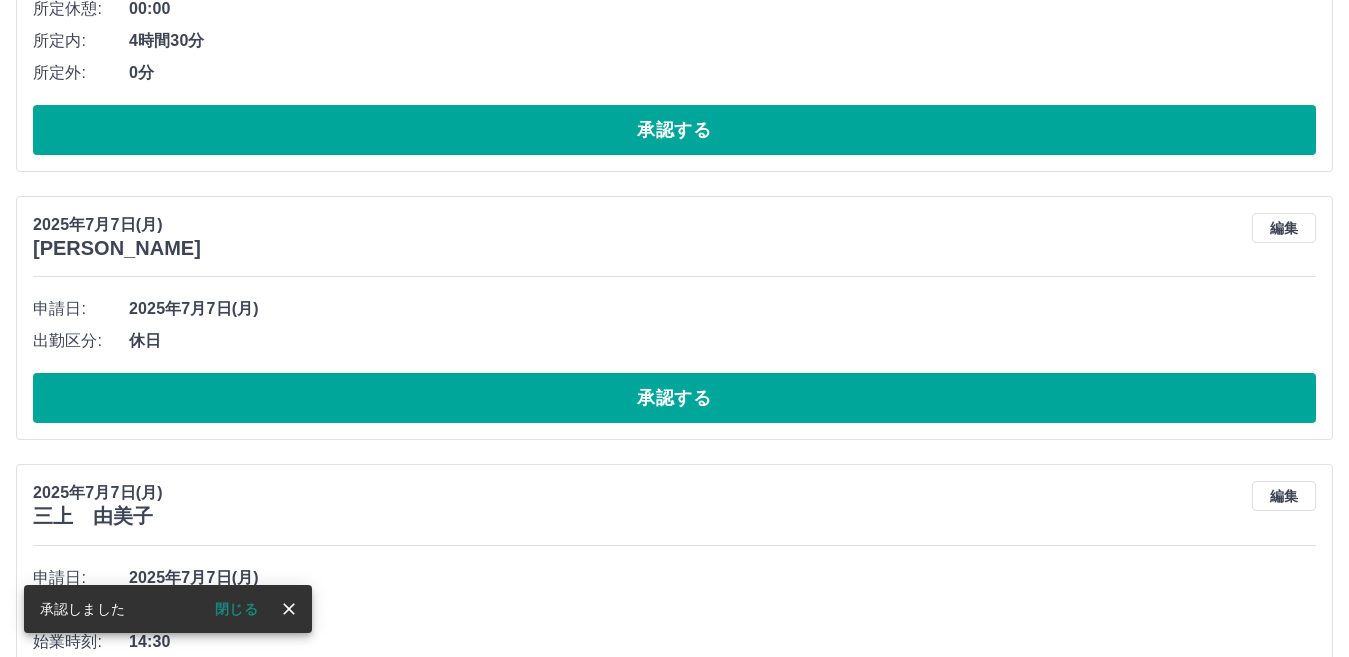 scroll, scrollTop: 2300, scrollLeft: 0, axis: vertical 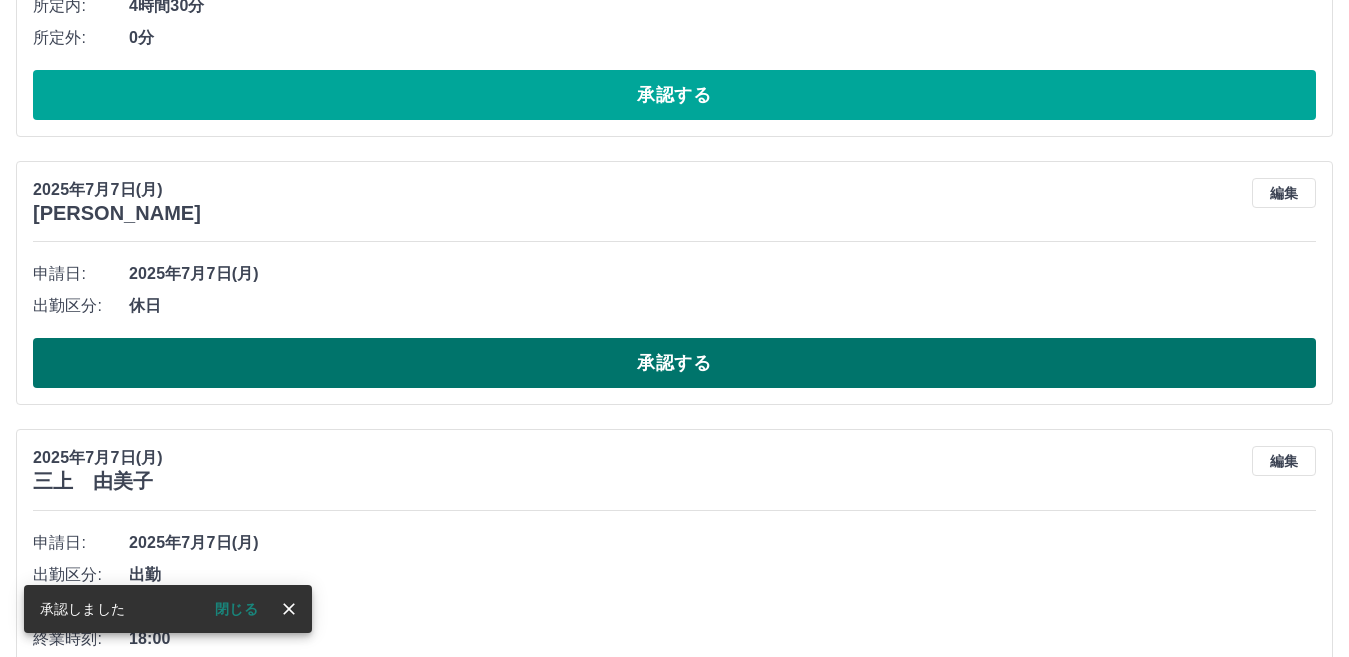 click on "承認する" at bounding box center [674, 363] 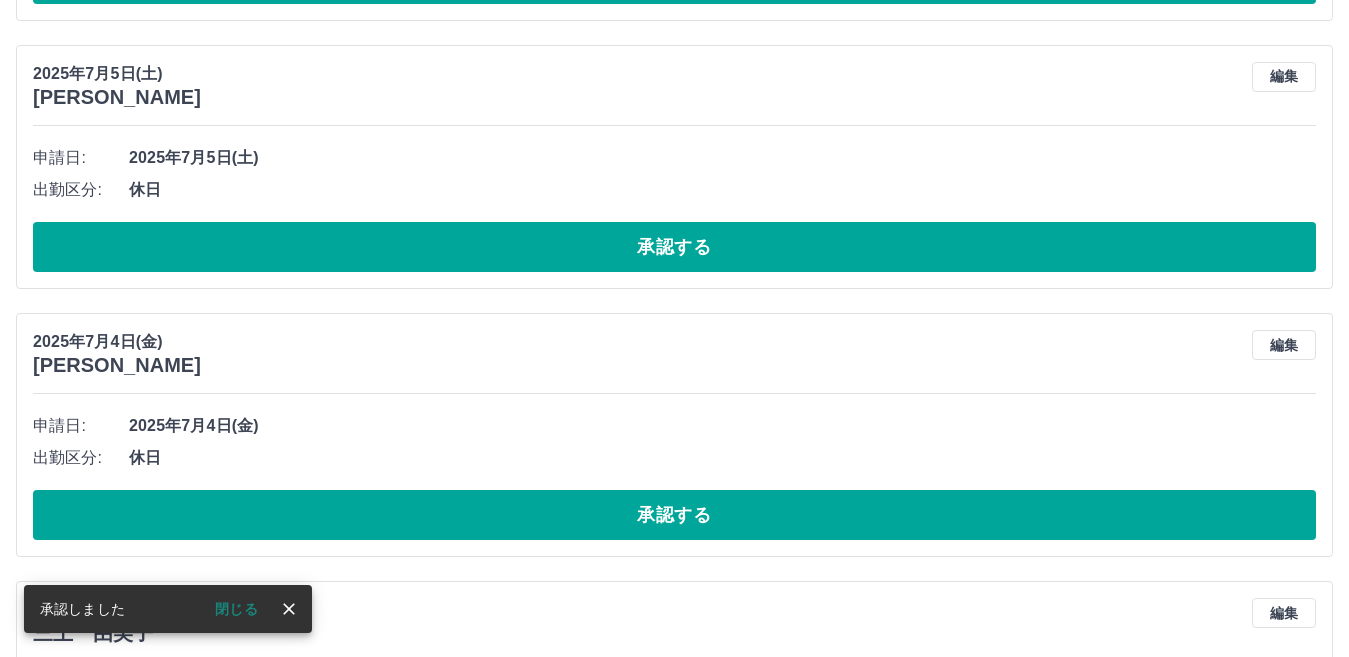 scroll, scrollTop: 3532, scrollLeft: 0, axis: vertical 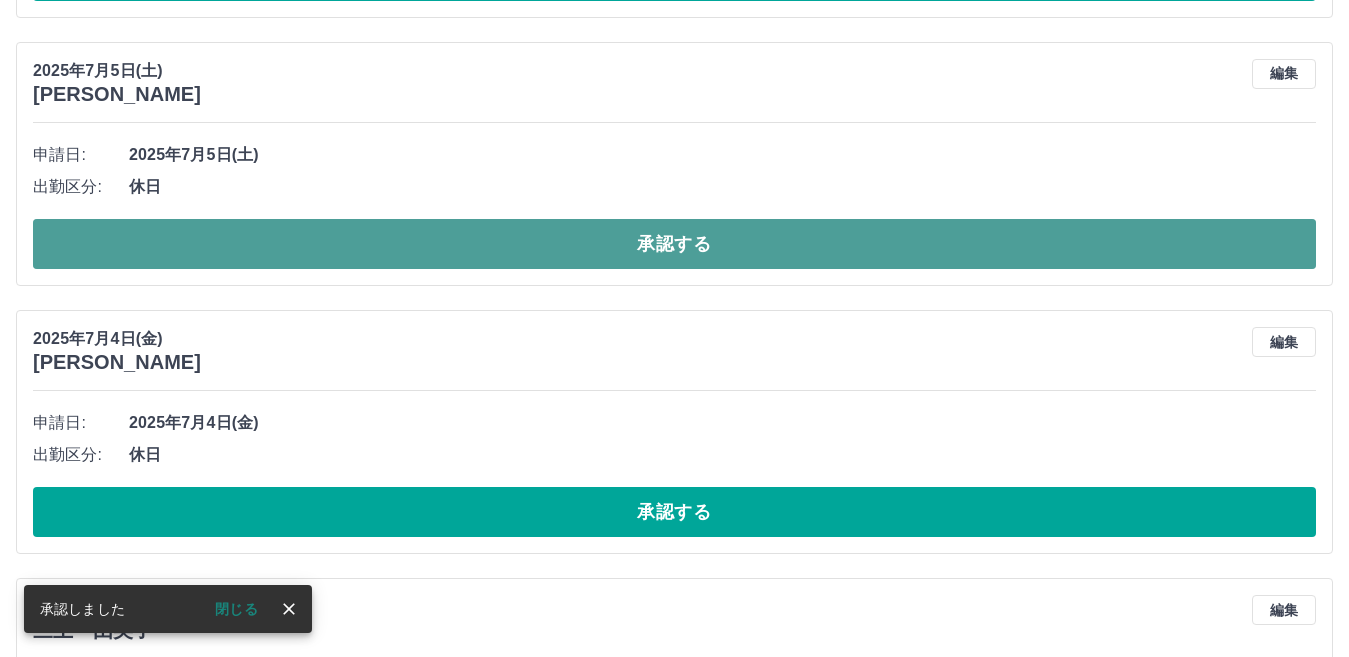 click on "承認する" at bounding box center (674, 244) 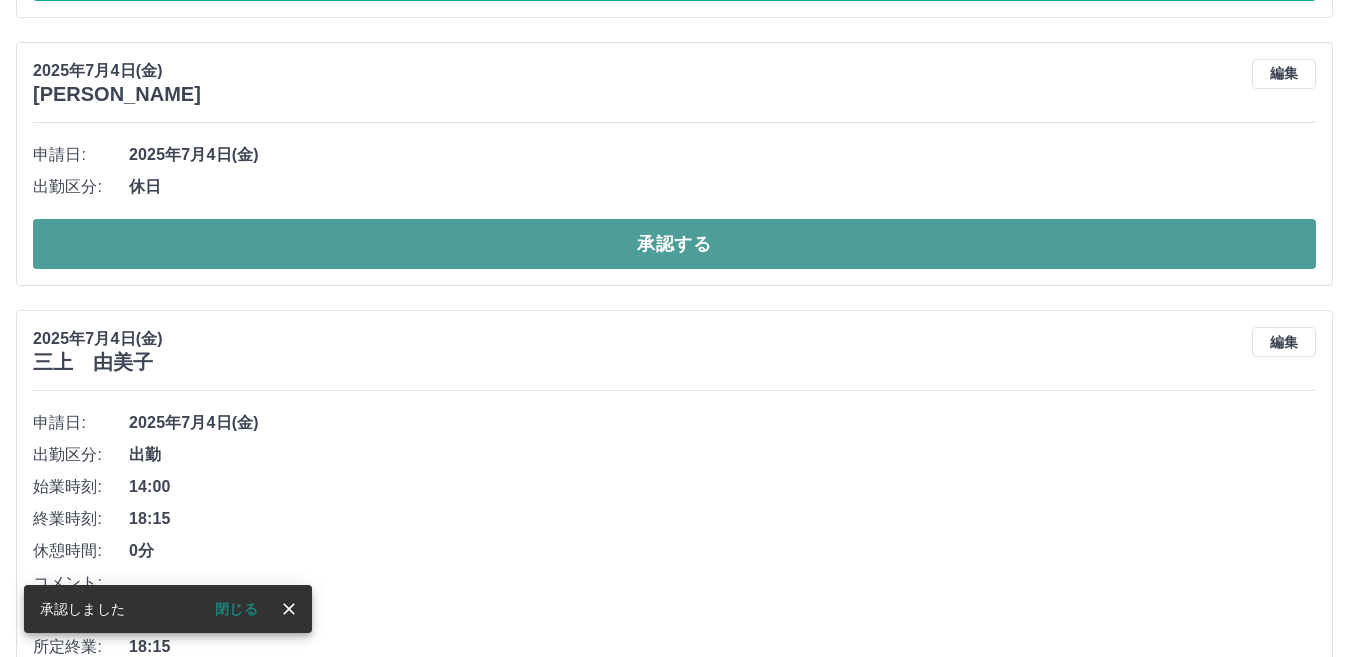 click on "承認する" at bounding box center [674, 244] 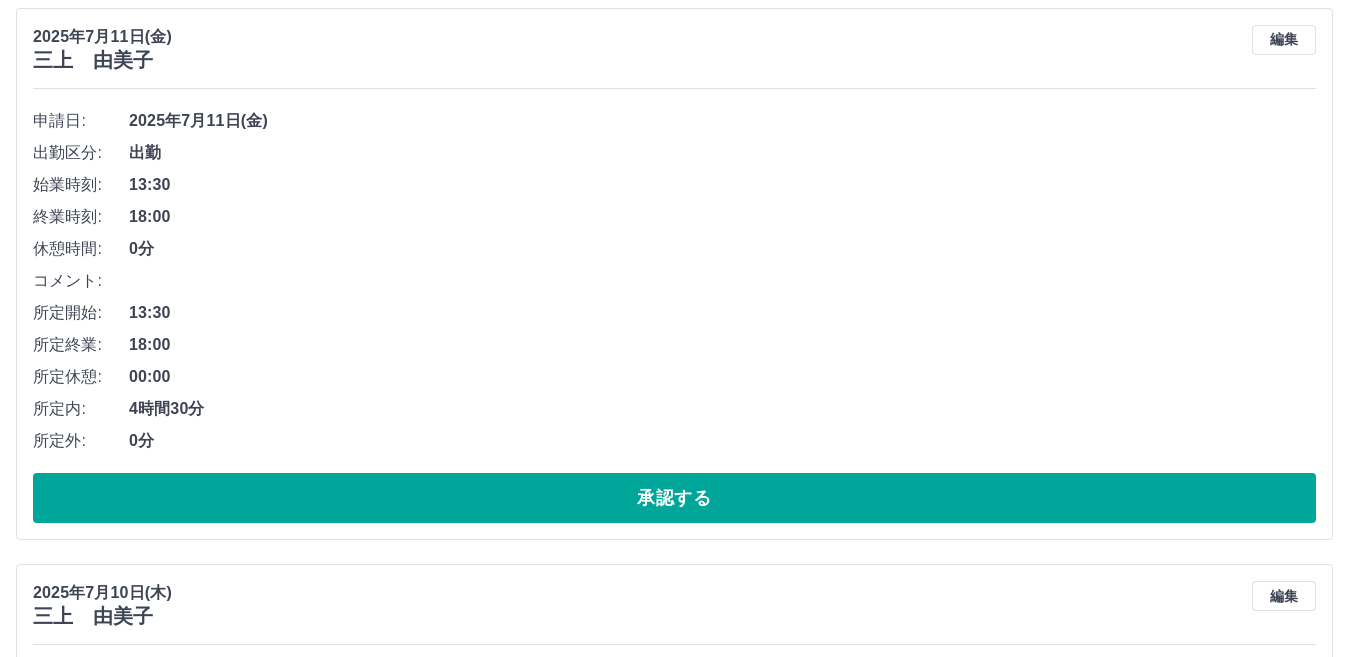 scroll, scrollTop: 0, scrollLeft: 0, axis: both 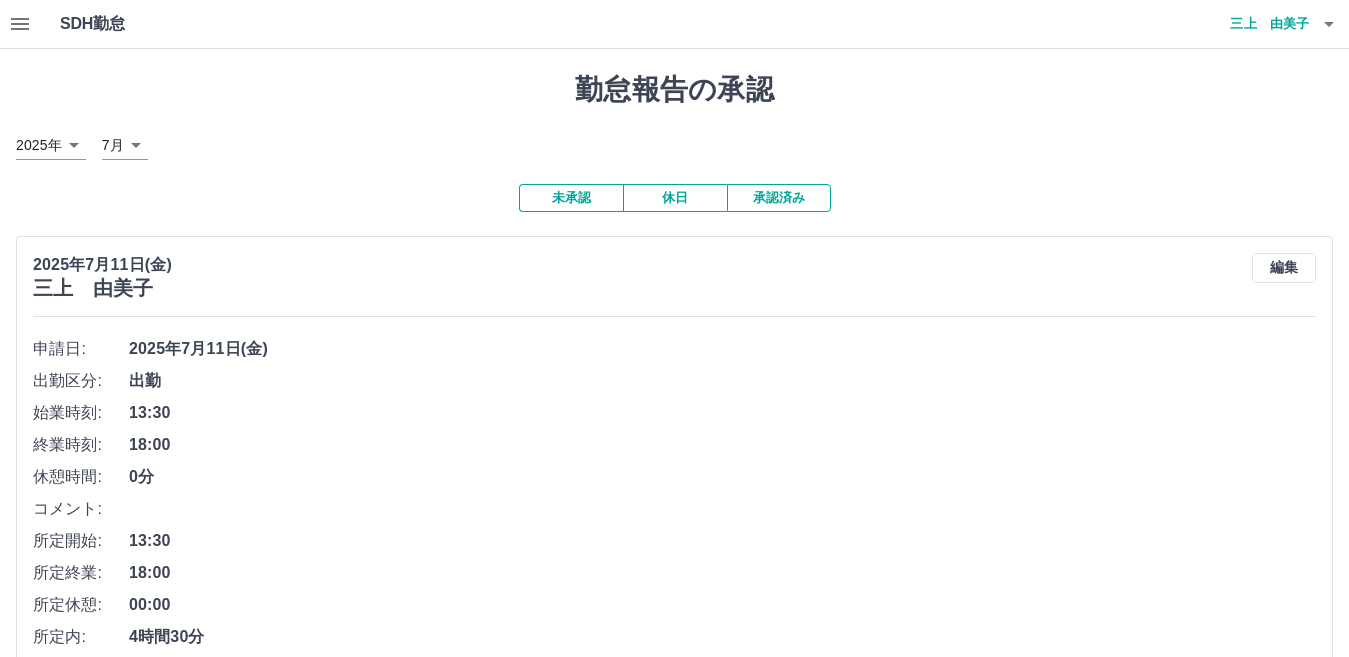 click on "承認済み" at bounding box center (779, 198) 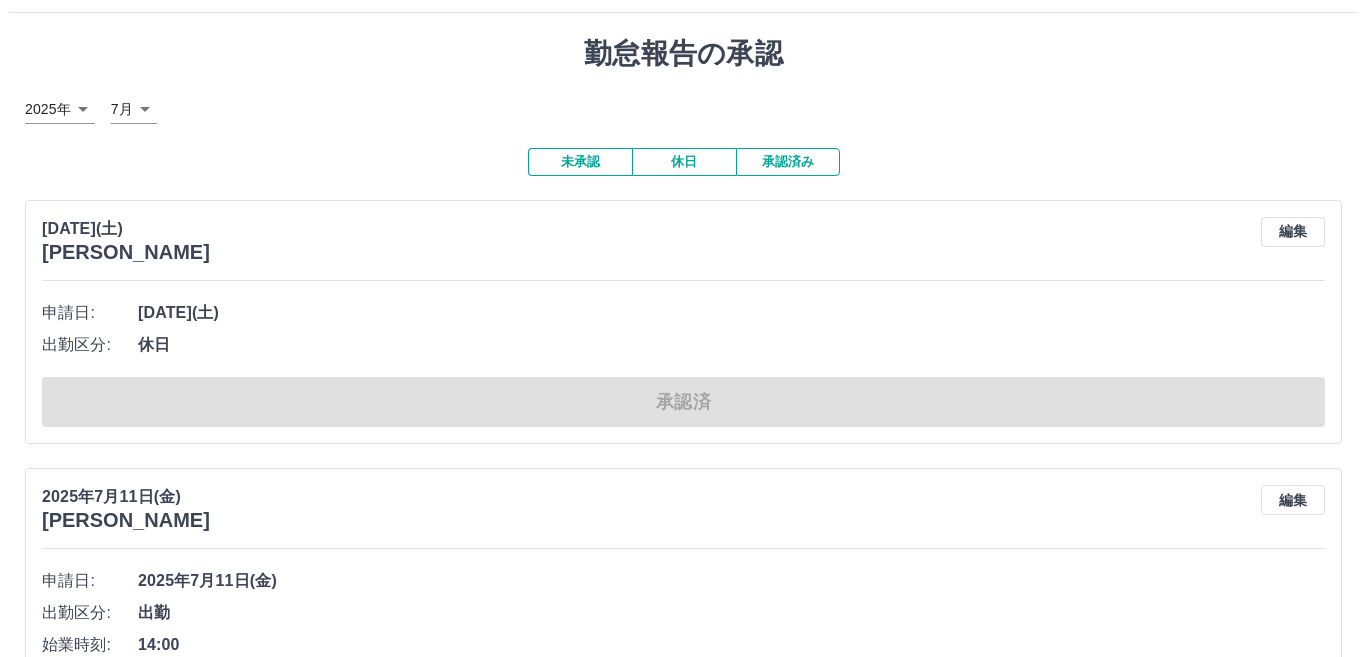 scroll, scrollTop: 0, scrollLeft: 0, axis: both 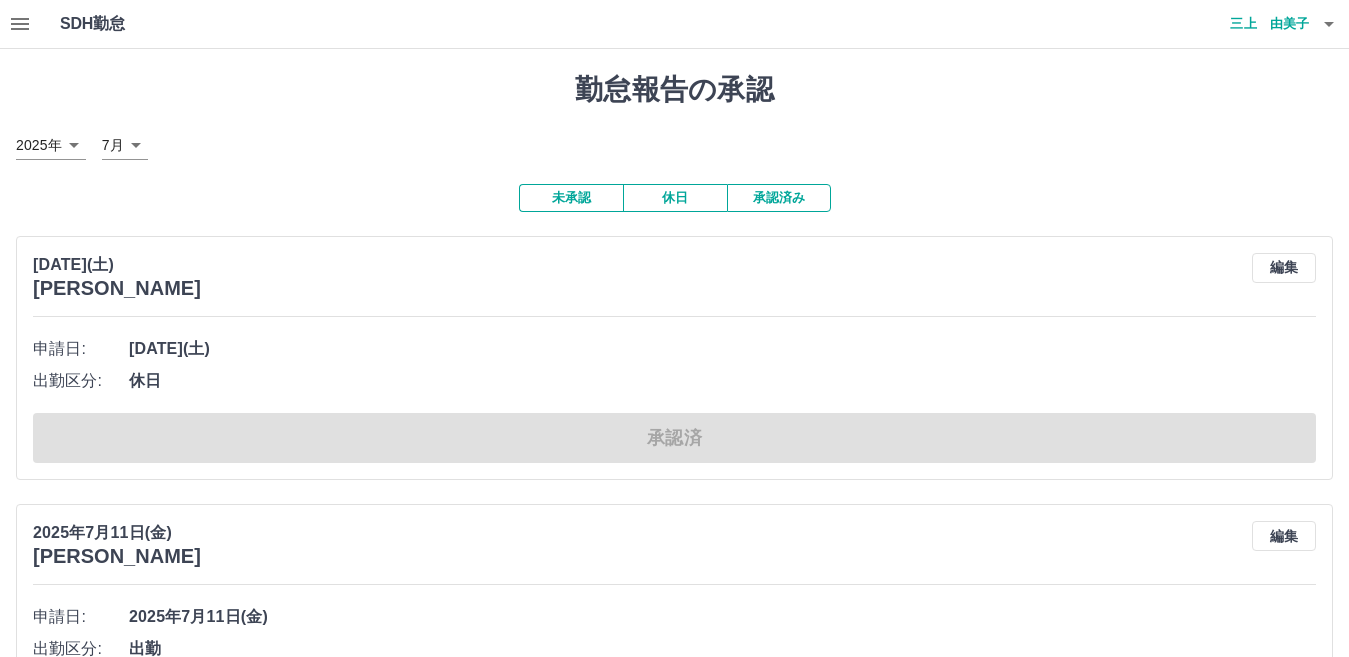 click 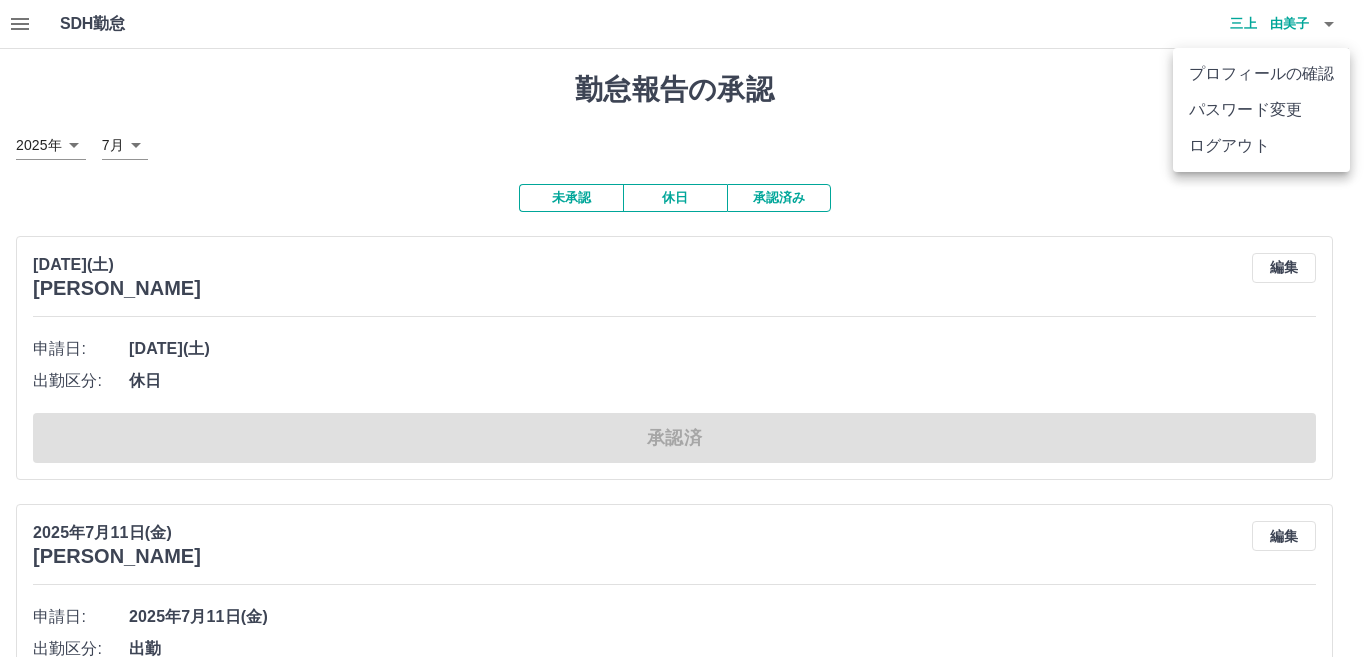 click on "ログアウト" at bounding box center (1261, 146) 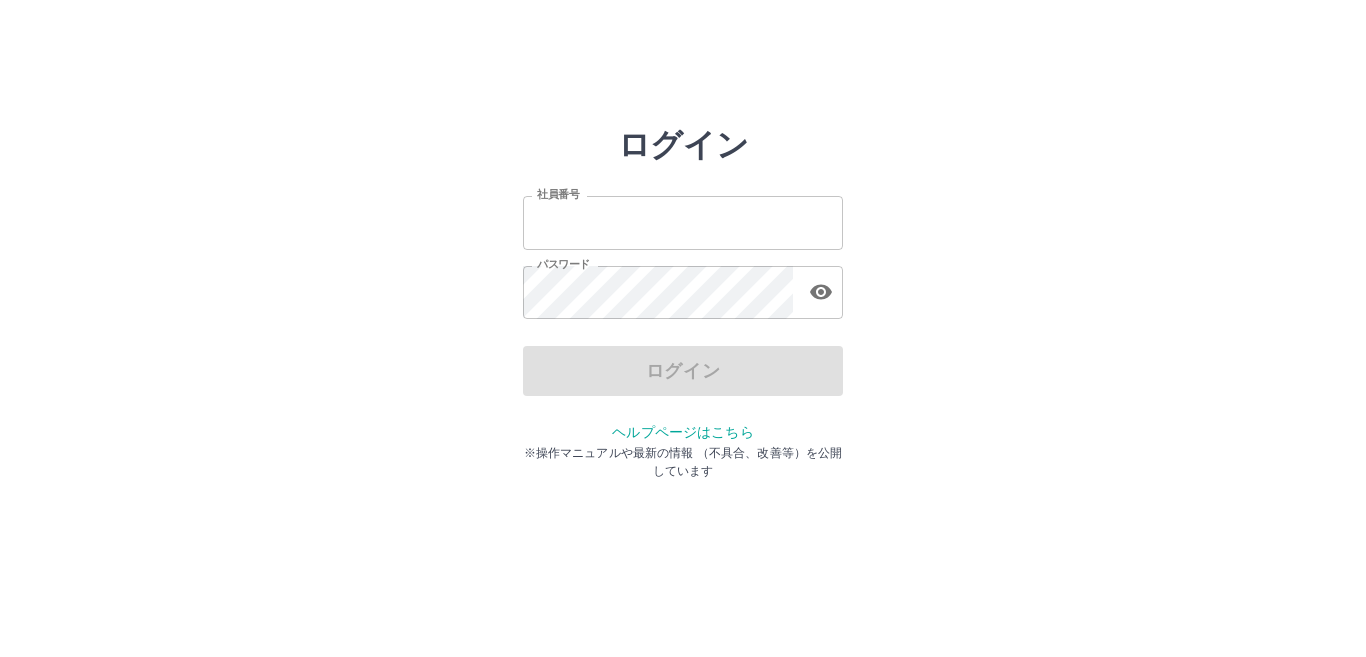 scroll, scrollTop: 0, scrollLeft: 0, axis: both 